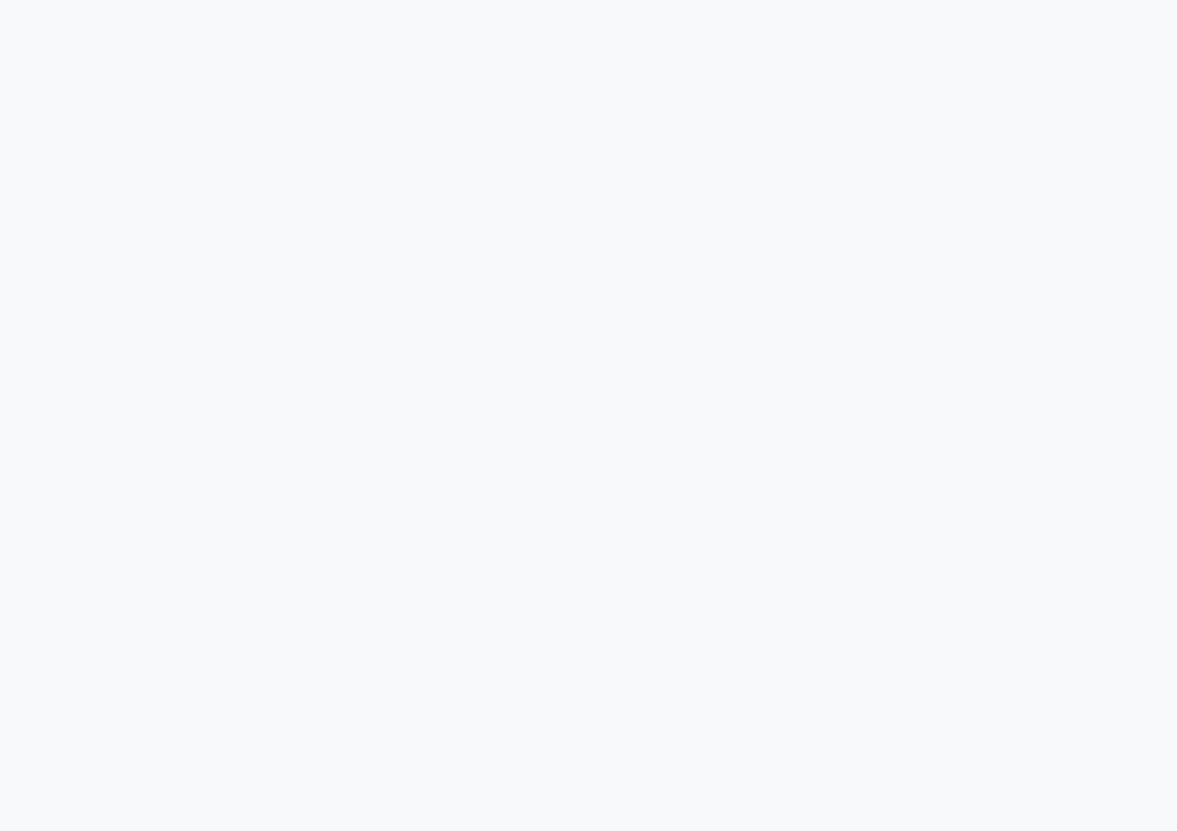scroll, scrollTop: 0, scrollLeft: 0, axis: both 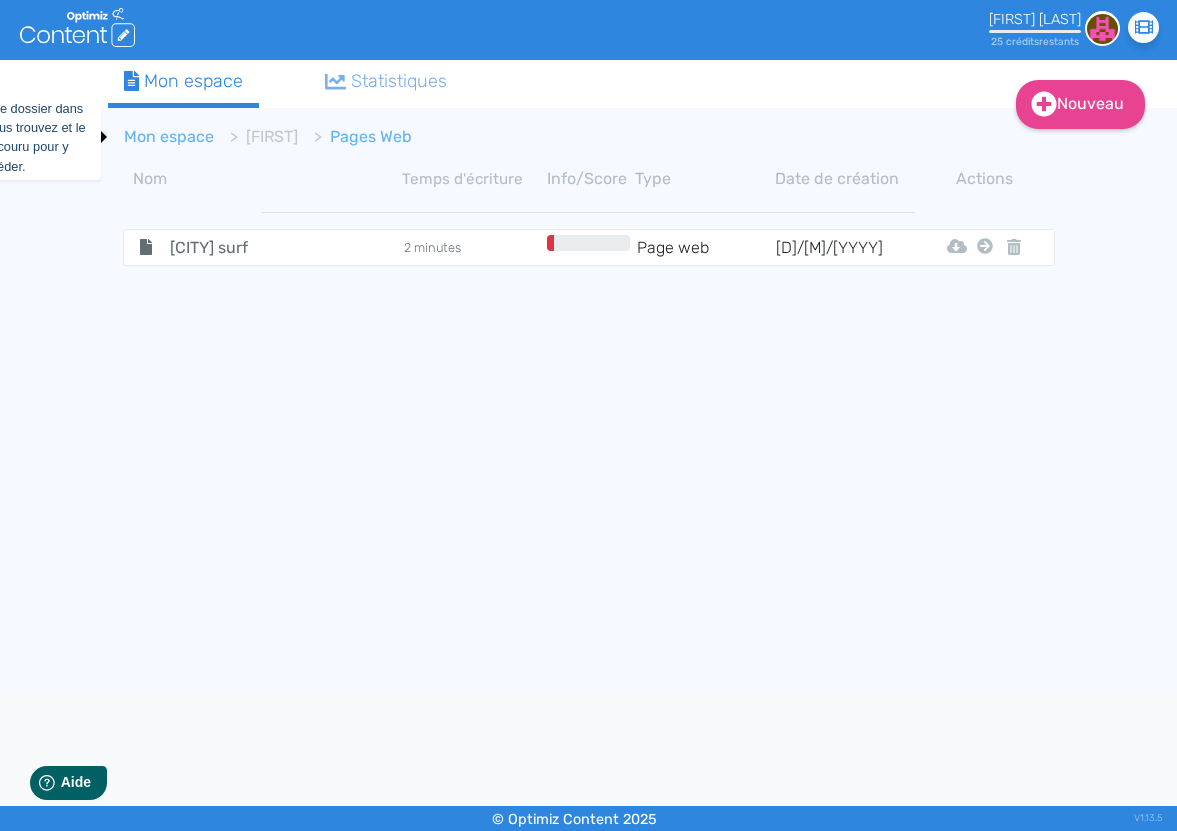 click on "Mon espace" at bounding box center (169, 136) 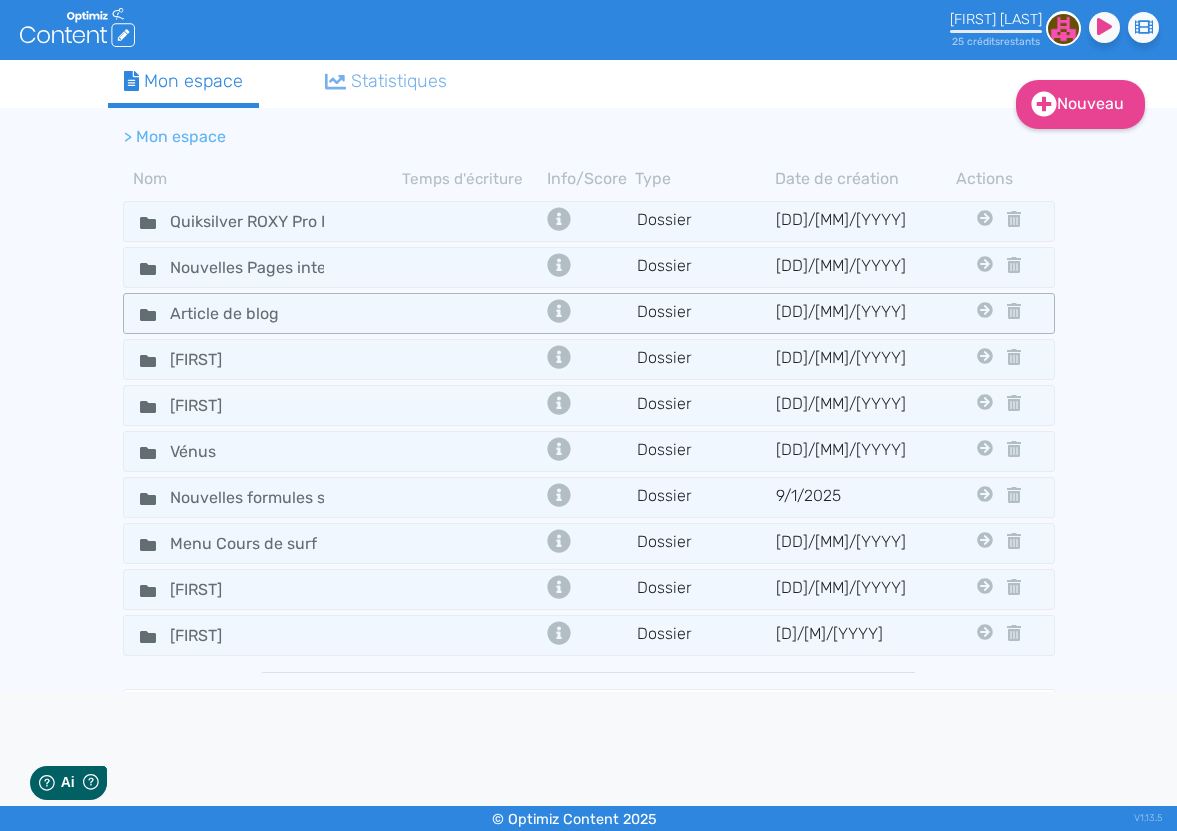 scroll, scrollTop: 0, scrollLeft: 0, axis: both 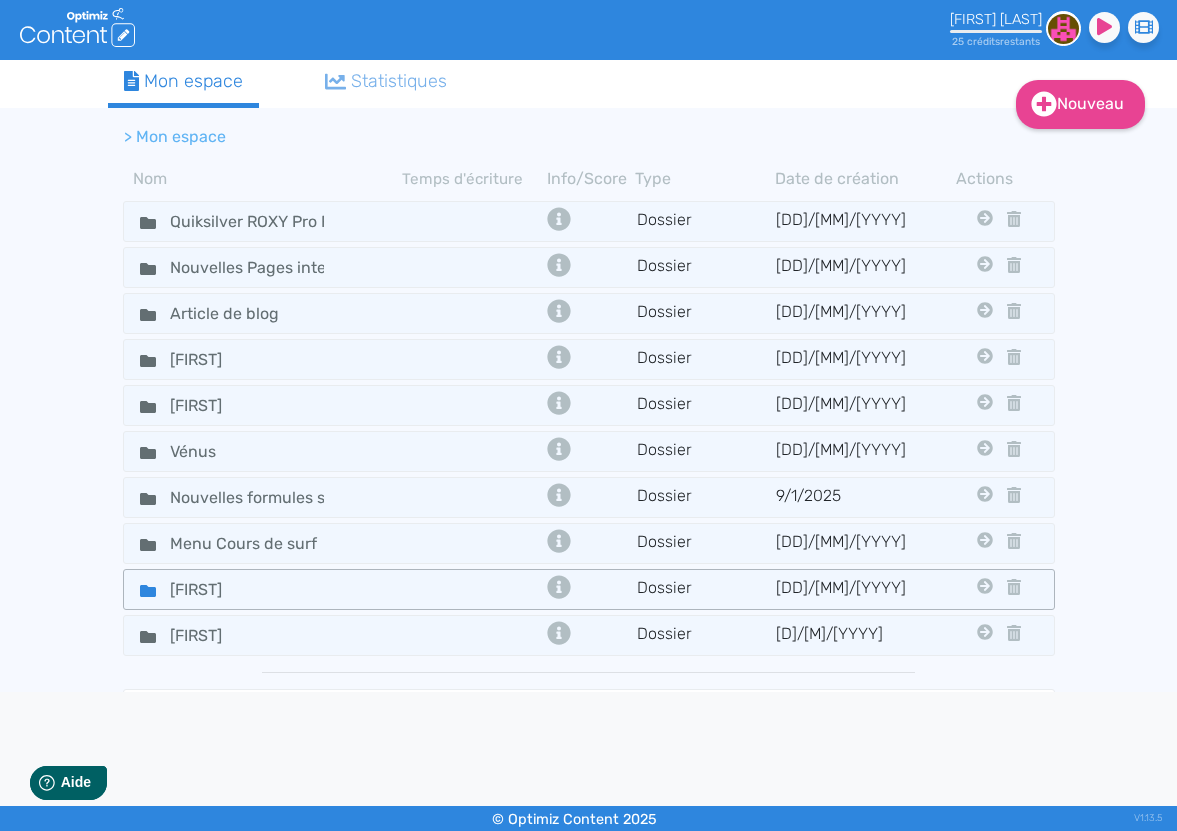 click on "[FIRST]" at bounding box center [263, 221] 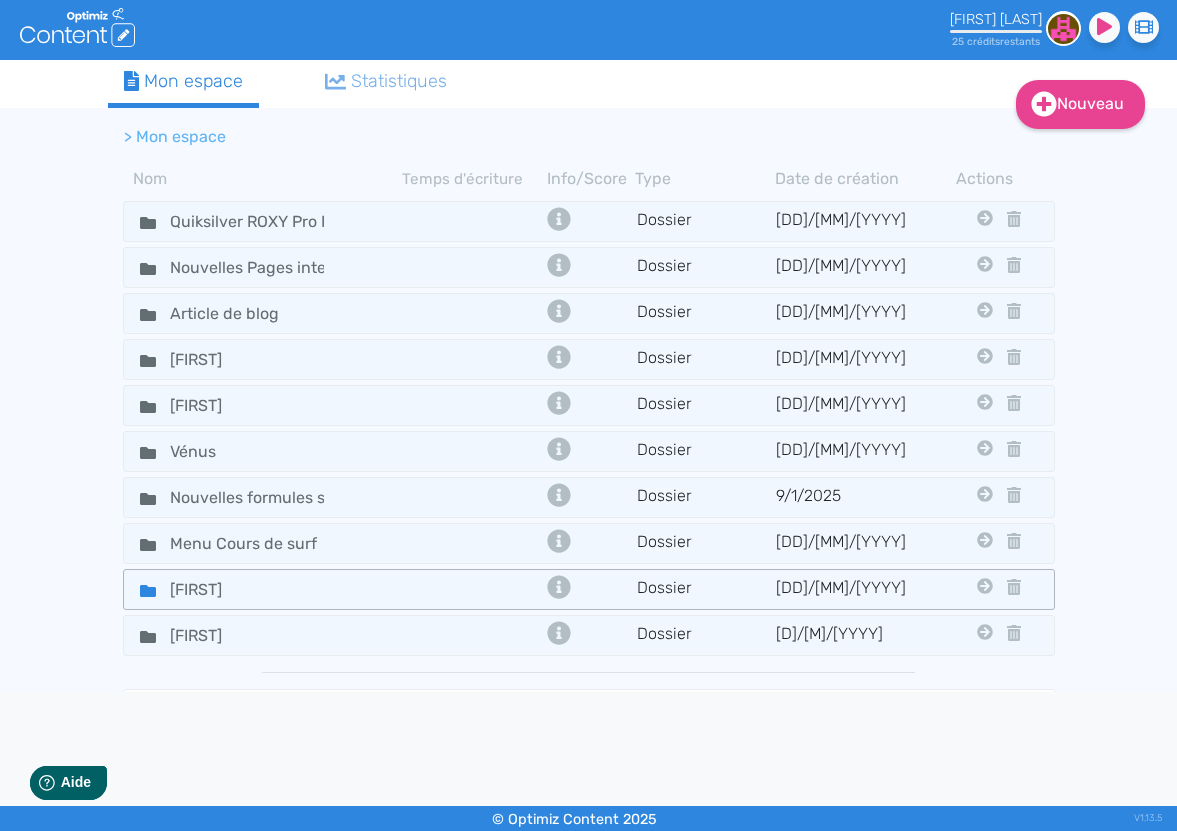 click on "[FIRST]" at bounding box center (263, 221) 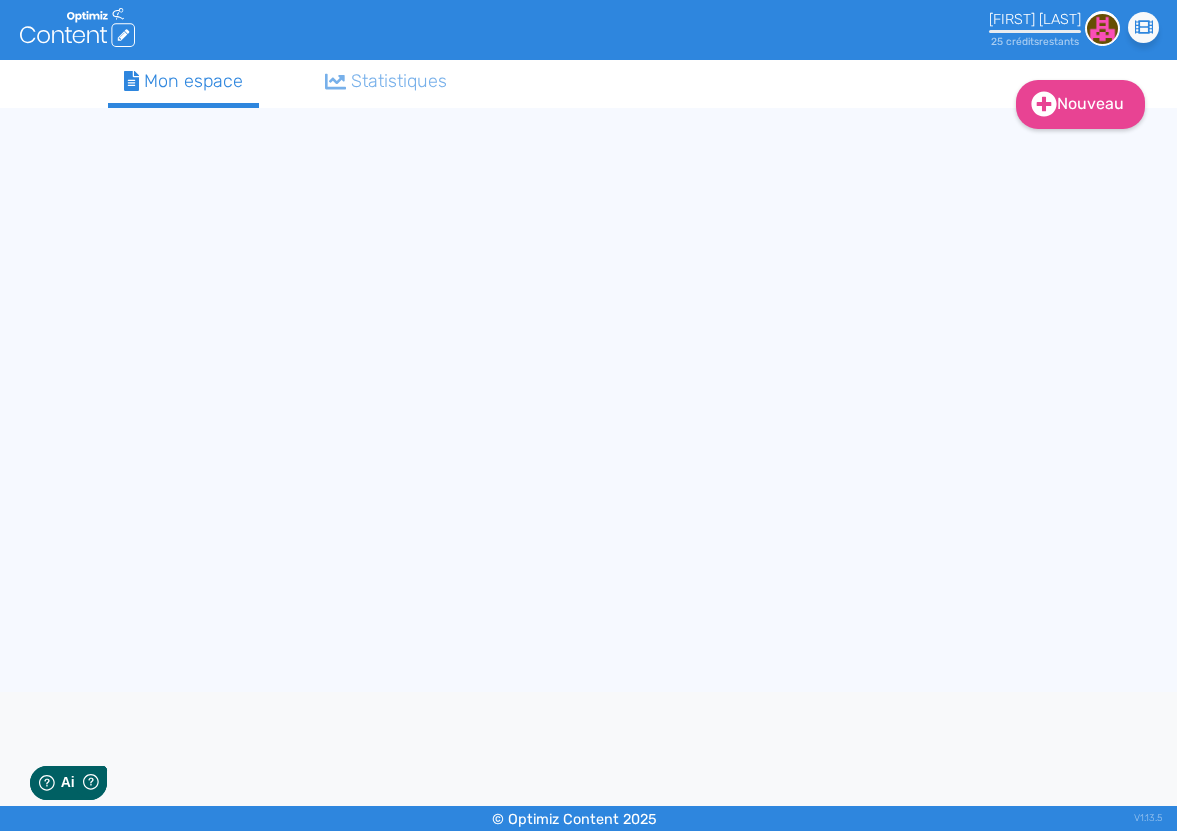 scroll, scrollTop: 0, scrollLeft: 0, axis: both 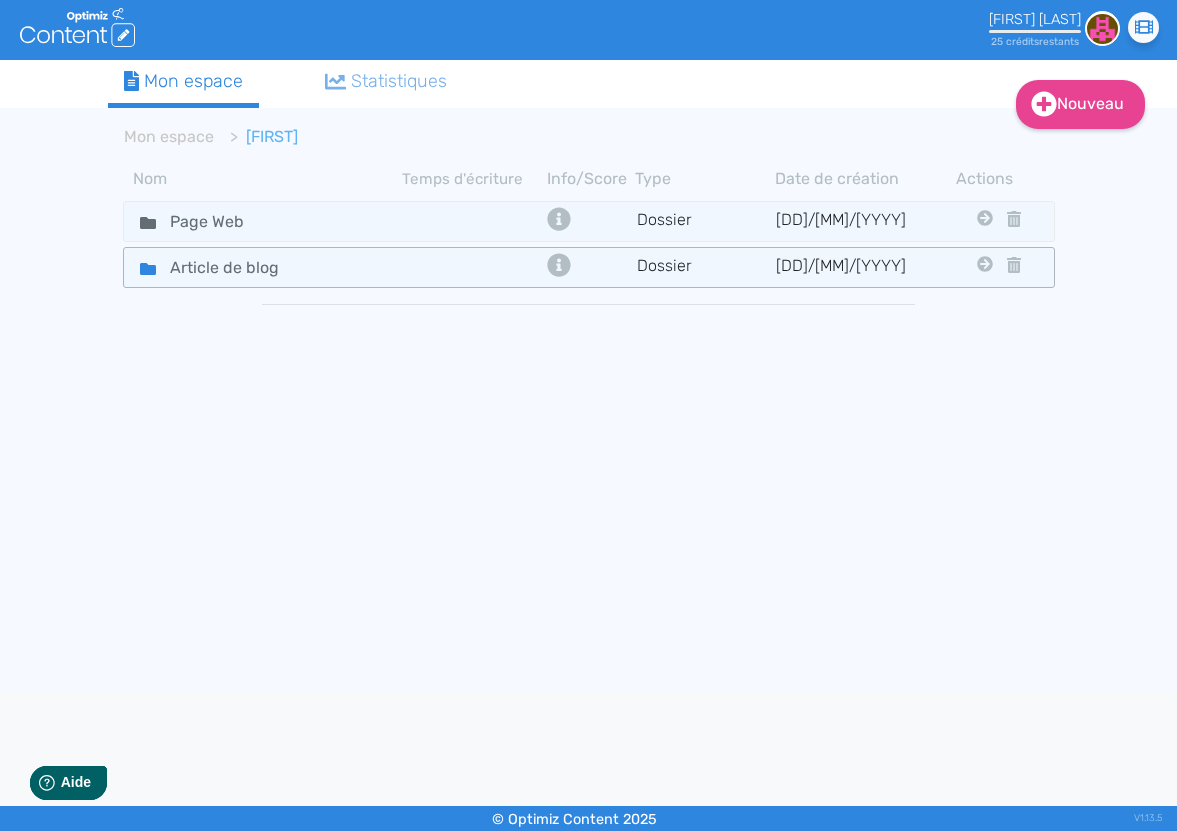 click on "Article de blog" at bounding box center [263, 221] 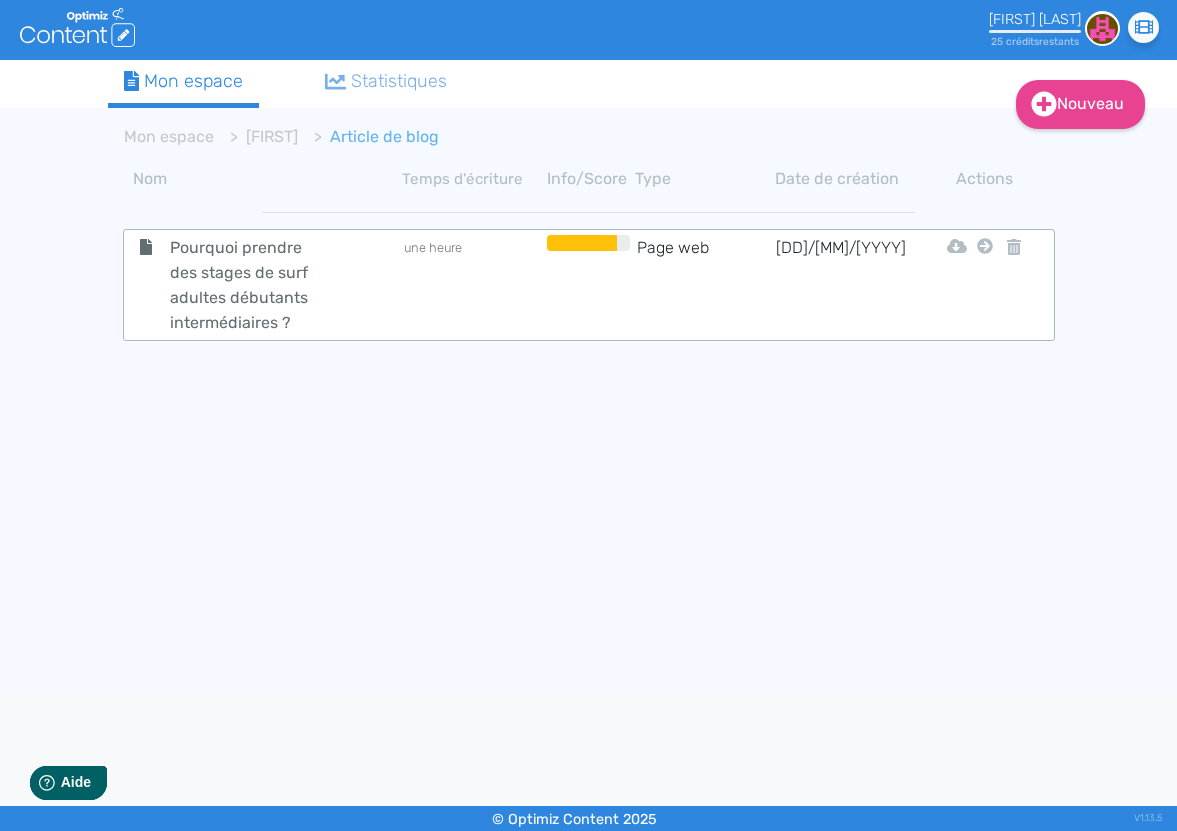 click on "une heure" at bounding box center (473, 285) 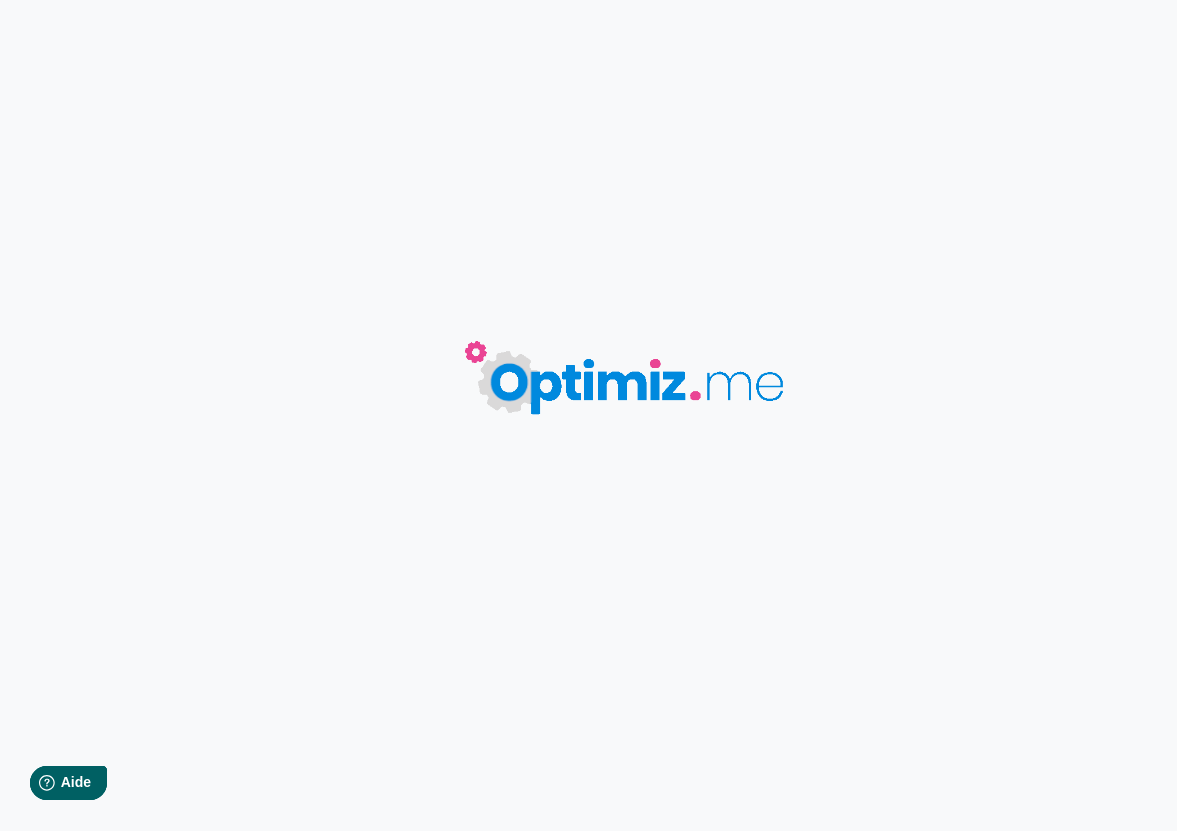 click on "0  mots 0.00  minutes 0 /0 mots Score SEO 0 /- termes Sauvegardé  Contenu   Métadonnées   HTML                                          |                                                                                                                                                                                                         |               H3 H4 H5 H6 Normal |         |             | |
Nous analysons tous vos concurrents sur la requête  .   Balises HTML  0  erreurs à corriger  Optimisez vos balises HTML pour qu’elles soient SEO-friendly.  Nous analysons vos concurrents ... 0%  Sémantique  Vocabulaire à utiliser Enrichissez votre texte avec des termes lexicaux. Nous analysons vos concurrents ... 0%  Idées   Trouvez l’inspiration pour rédiger Nous analysons vos concurrents ... 0%  Lisibilité  Pour une lecture agréable  Nous analysons la lisibilité de votre texte.  Nous analysons vos concurrents ... 0%" at bounding box center [588, 415] 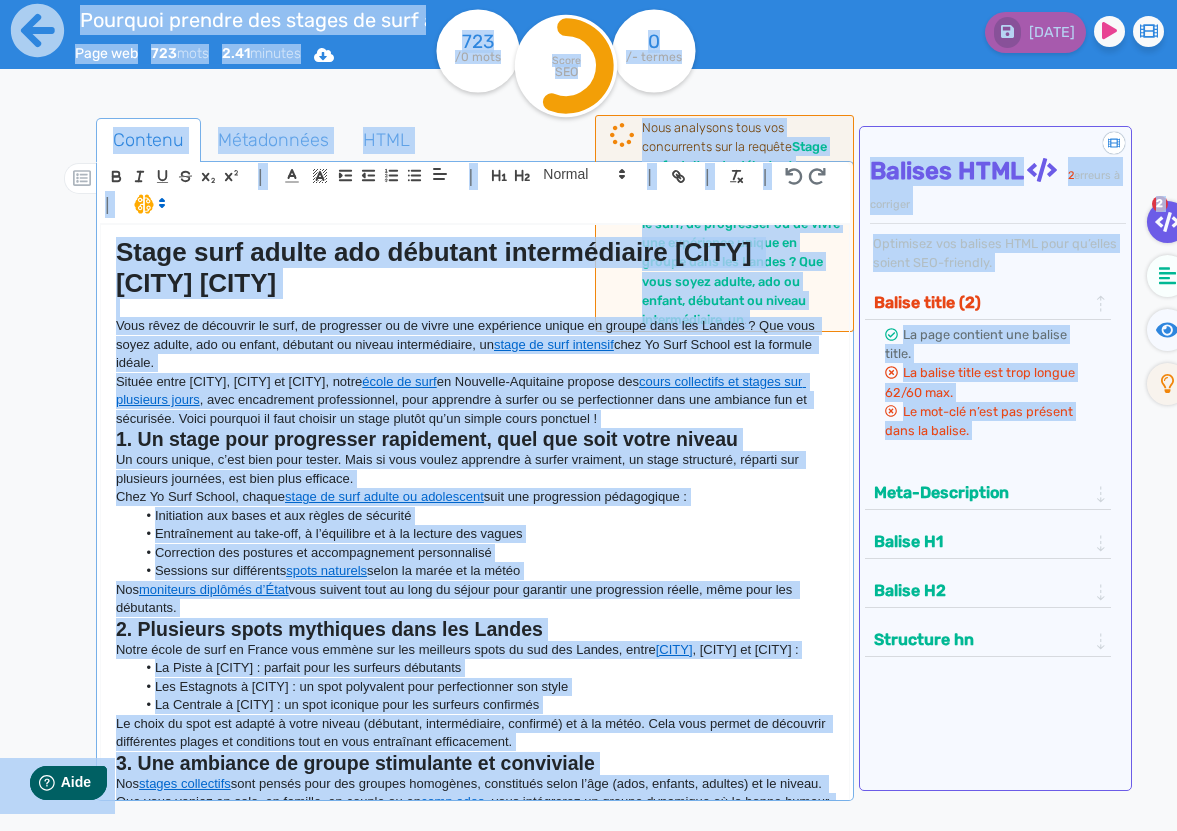click on "Vous rêvez de découvrir le surf, de progresser ou de vivre une expérience unique en groupe dans les Landes ? Que vous soyez adulte, ado ou enfant, débutant ou niveau intermédiaire, un  stage de surf intensif  chez Yo Surf School est la formule idéale." at bounding box center [475, 344] 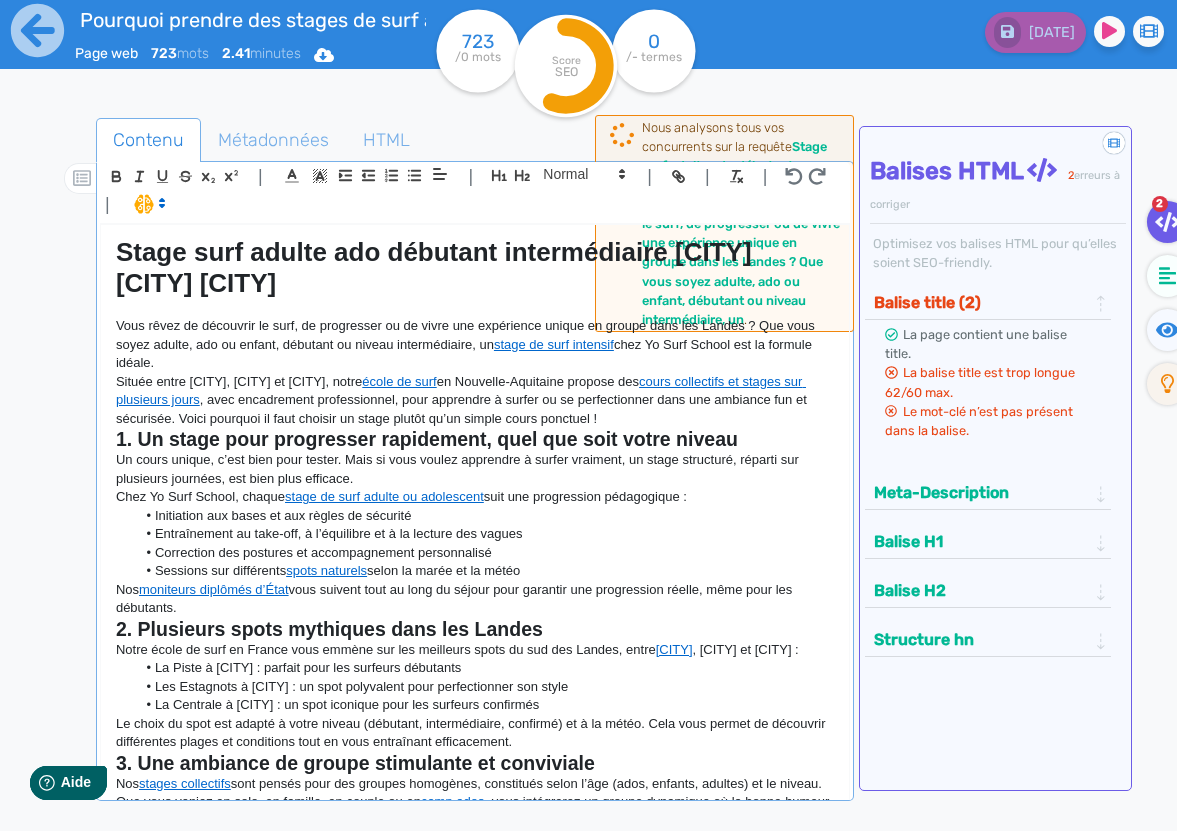 click on "Stage surf adulte ado débutant intermédiaire [CITY] [CITY] [CITY]" at bounding box center [475, 268] 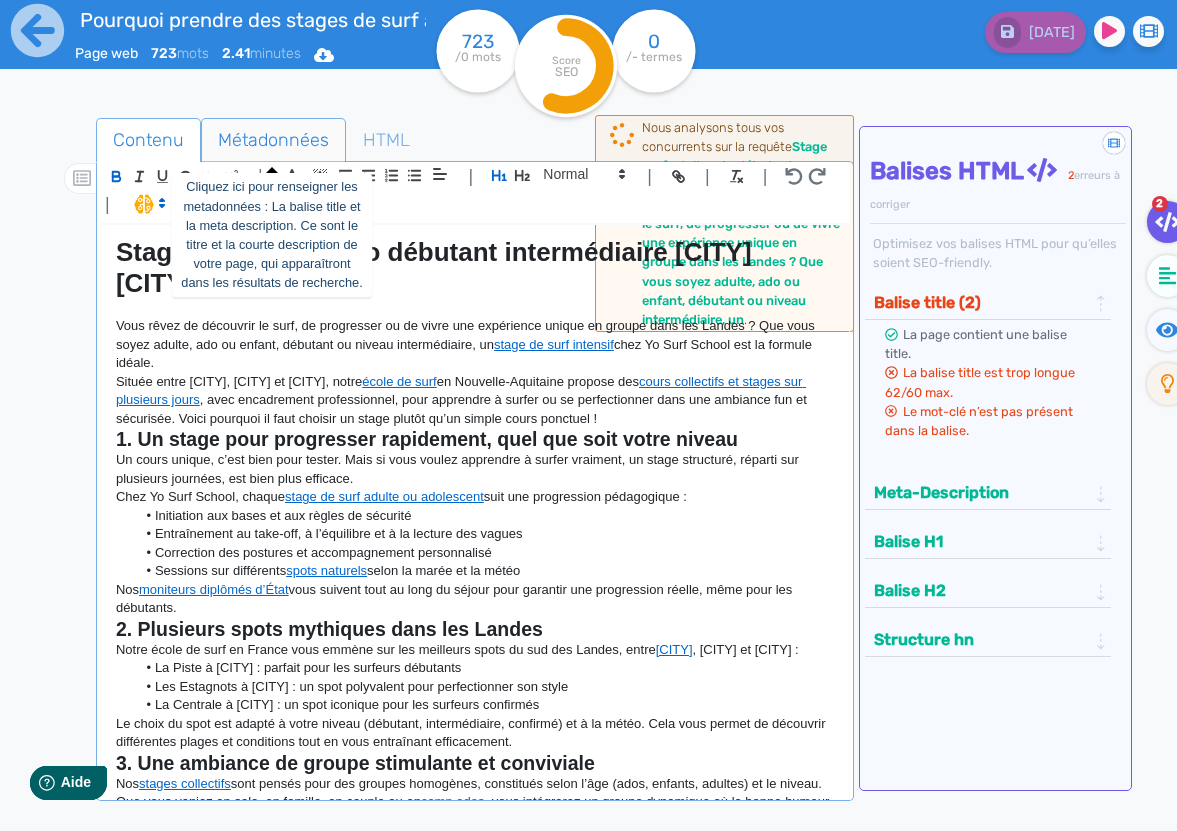 click on "Métadonnées" at bounding box center [273, 140] 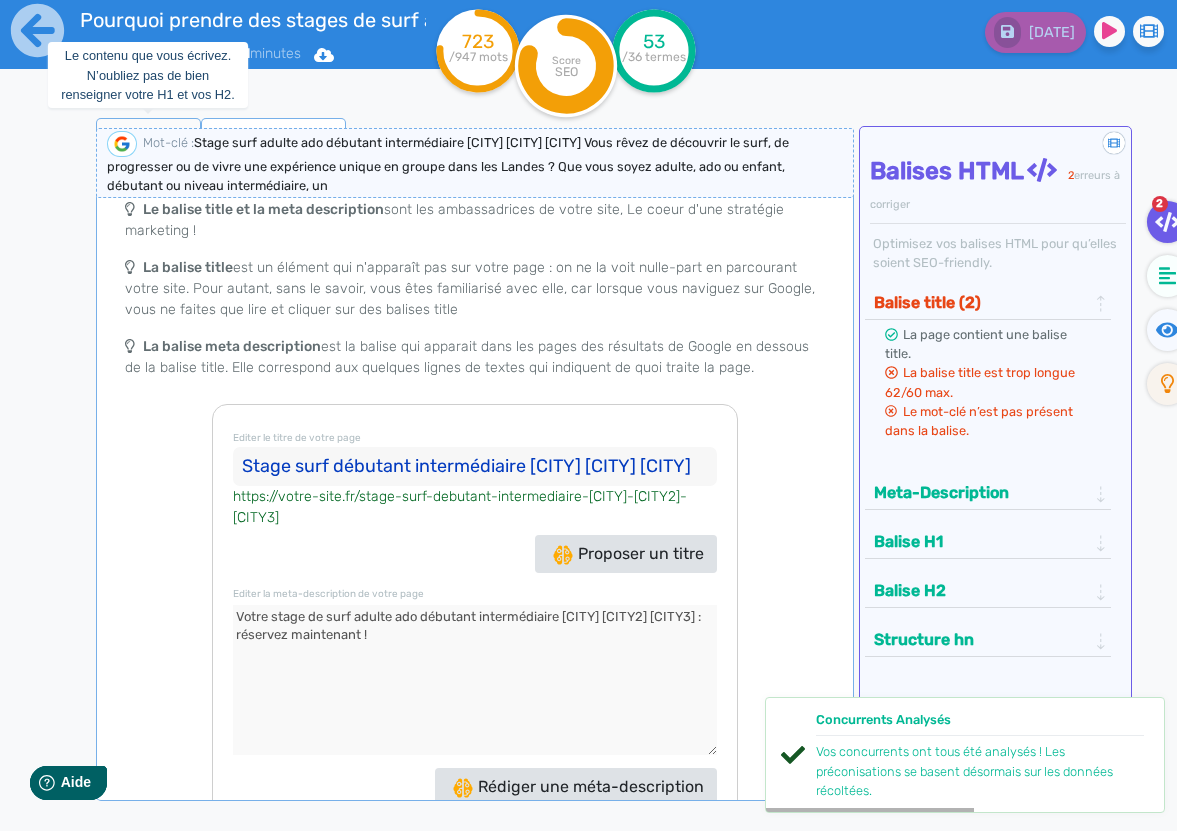 click on "Contenu" at bounding box center (148, 140) 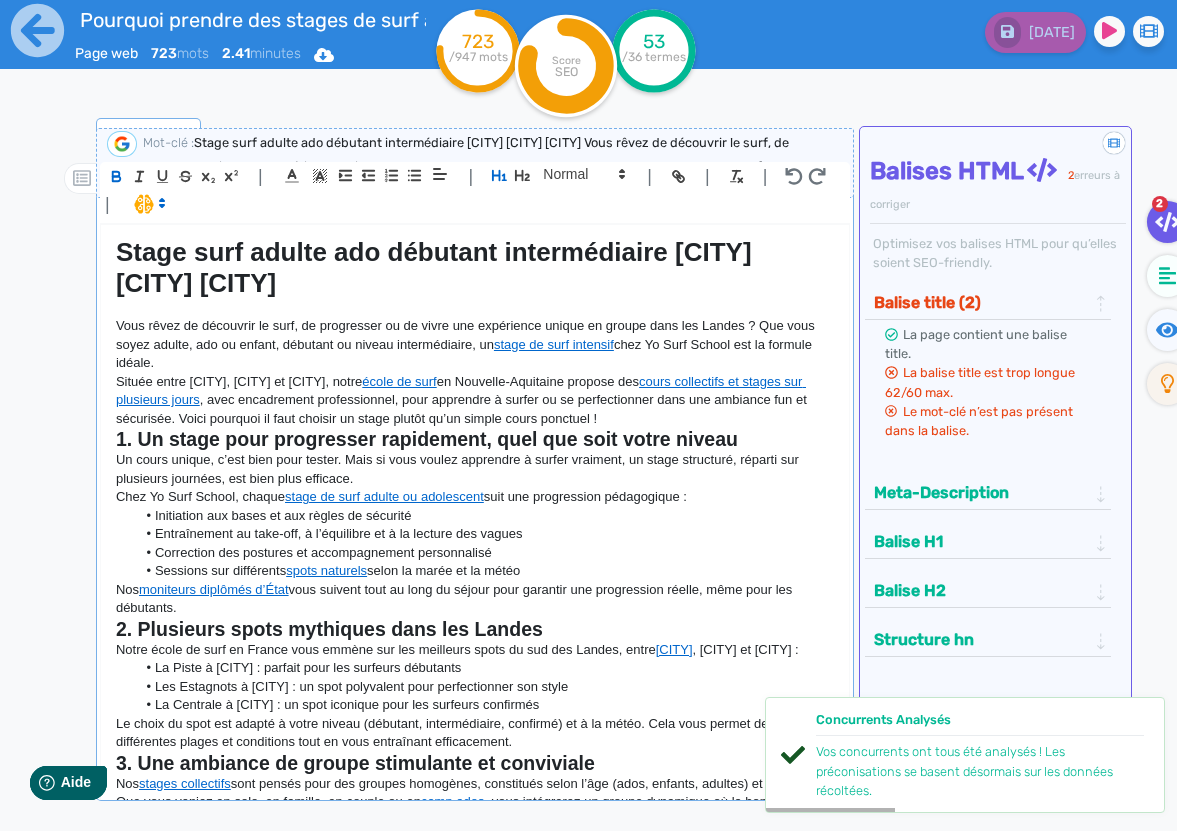 click on "Stage surf adulte ado débutant intermédiaire [CITY] [CITY] [CITY]" at bounding box center (437, 267) 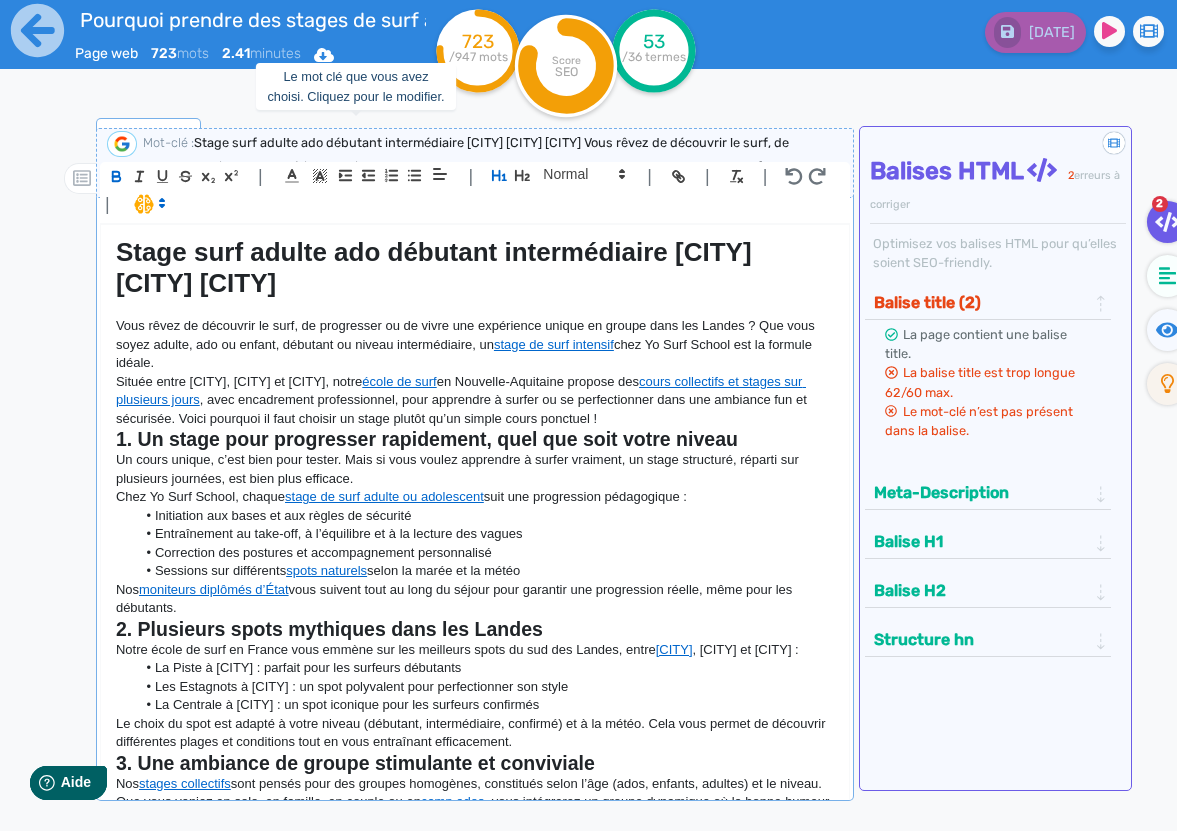 click on "Stage surf adulte ado débutant intermédiaire [CITY] [CITY] [CITY] Vous rêvez de découvrir le surf, de progresser ou de vivre une expérience unique en groupe dans les Landes ? Que vous soyez adulte, ado ou enfant, débutant ou niveau intermédiaire, un" at bounding box center [448, 164] 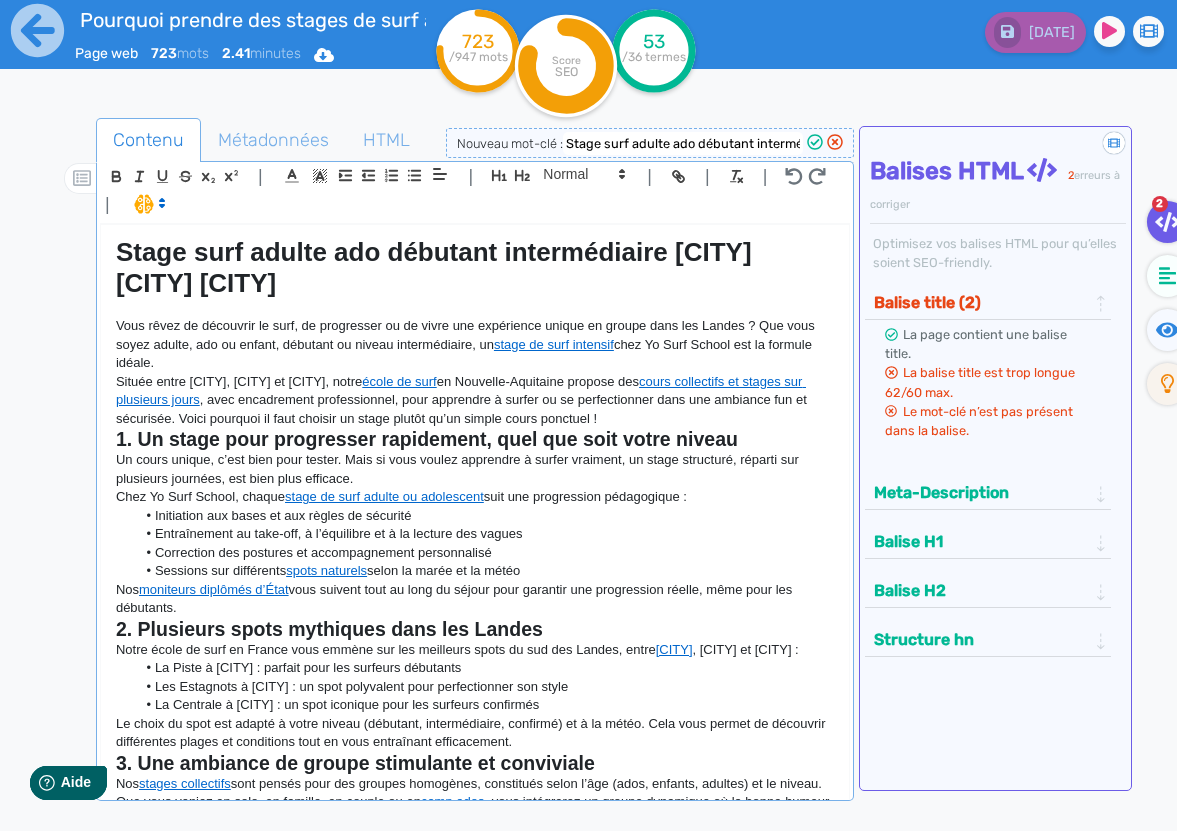 click on "Stage surf adulte ado débutant intermédiaire [CITY] [CITY] [CITY]" at bounding box center (475, 268) 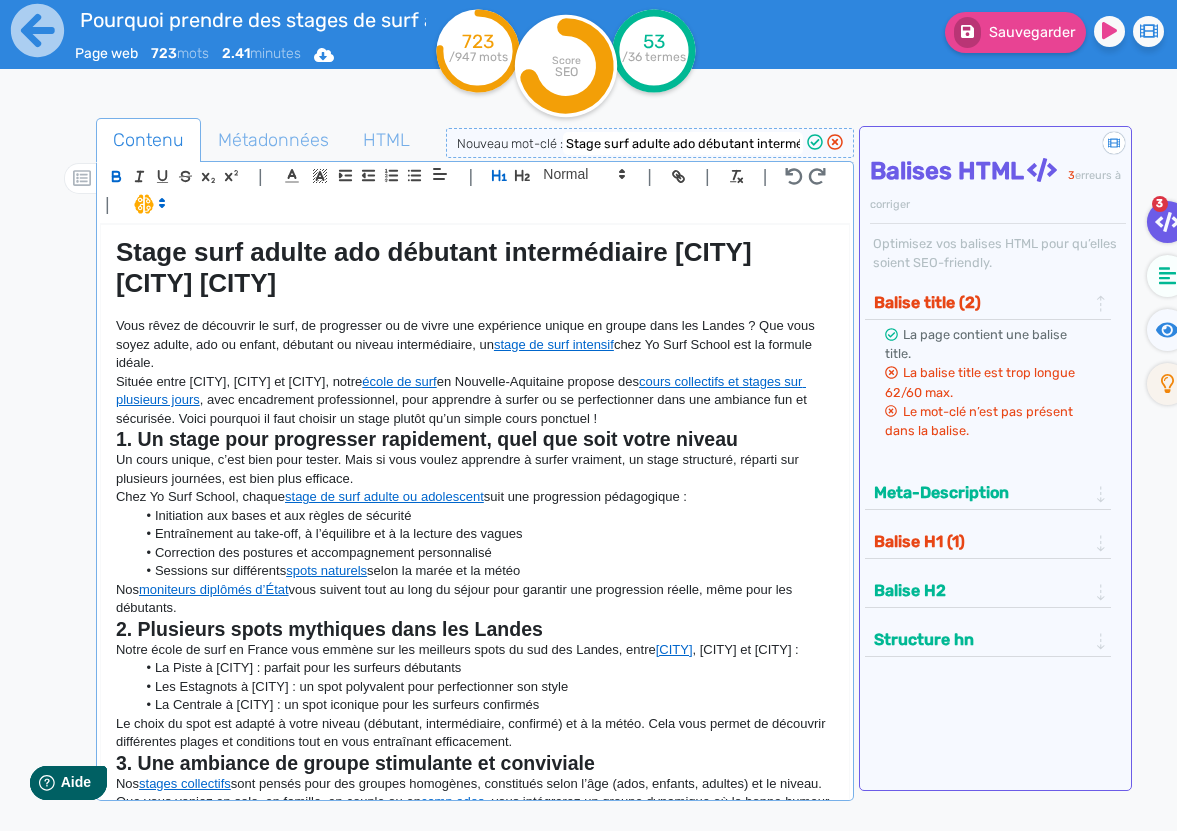 click on "Balise title (2)" at bounding box center (982, 302) 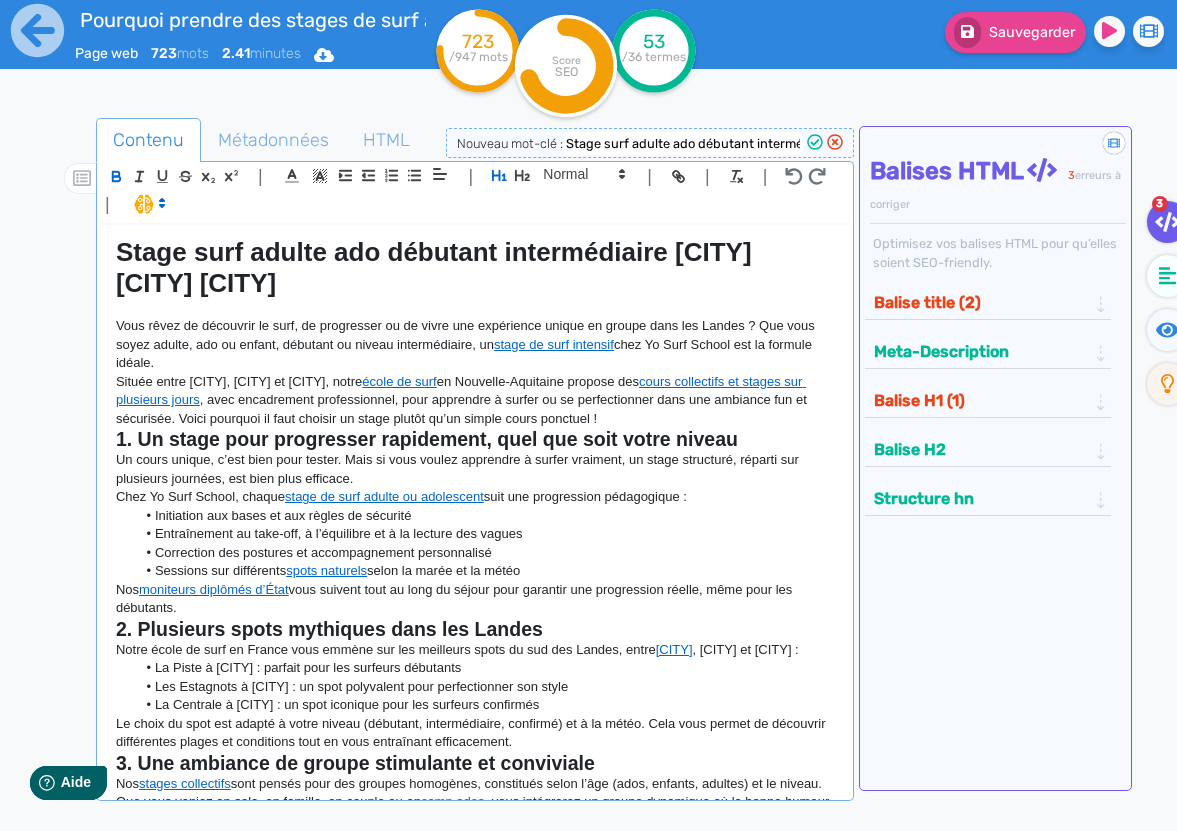 click on "Balise title (2)" at bounding box center [982, 302] 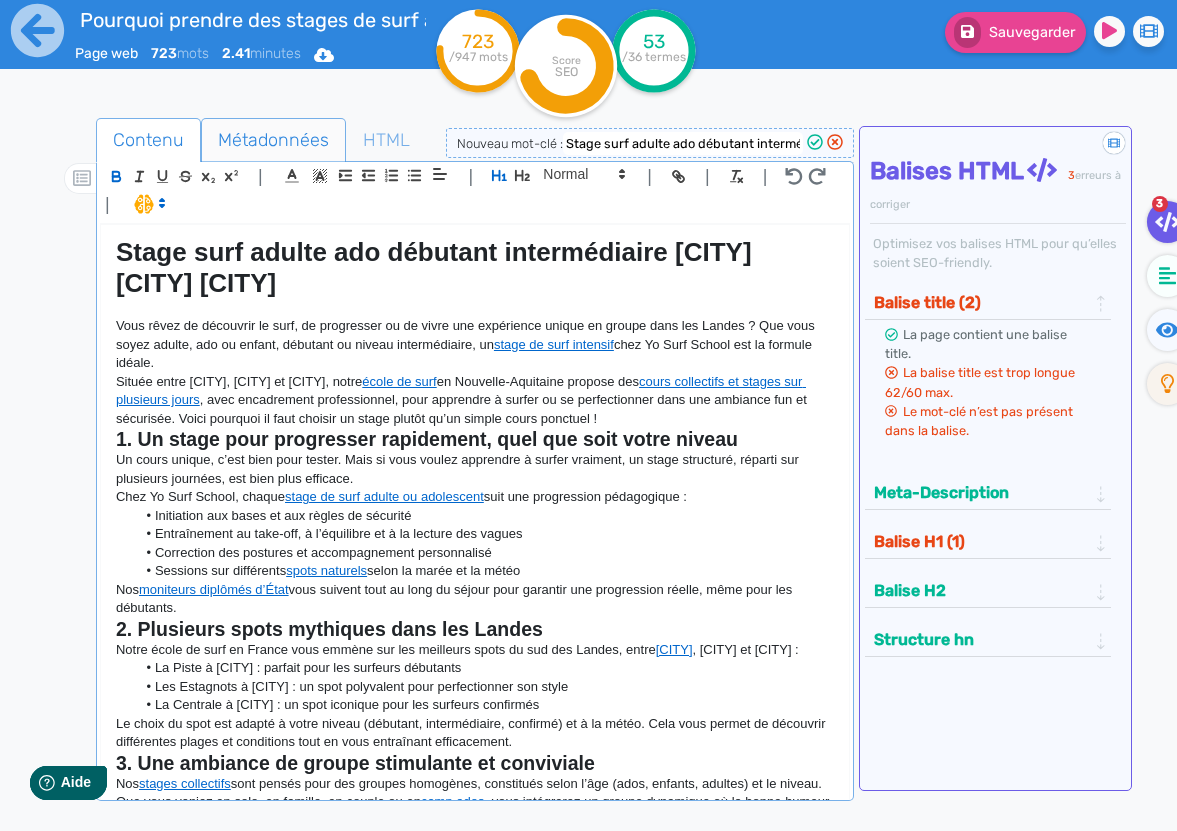 click on "Métadonnées" at bounding box center [273, 140] 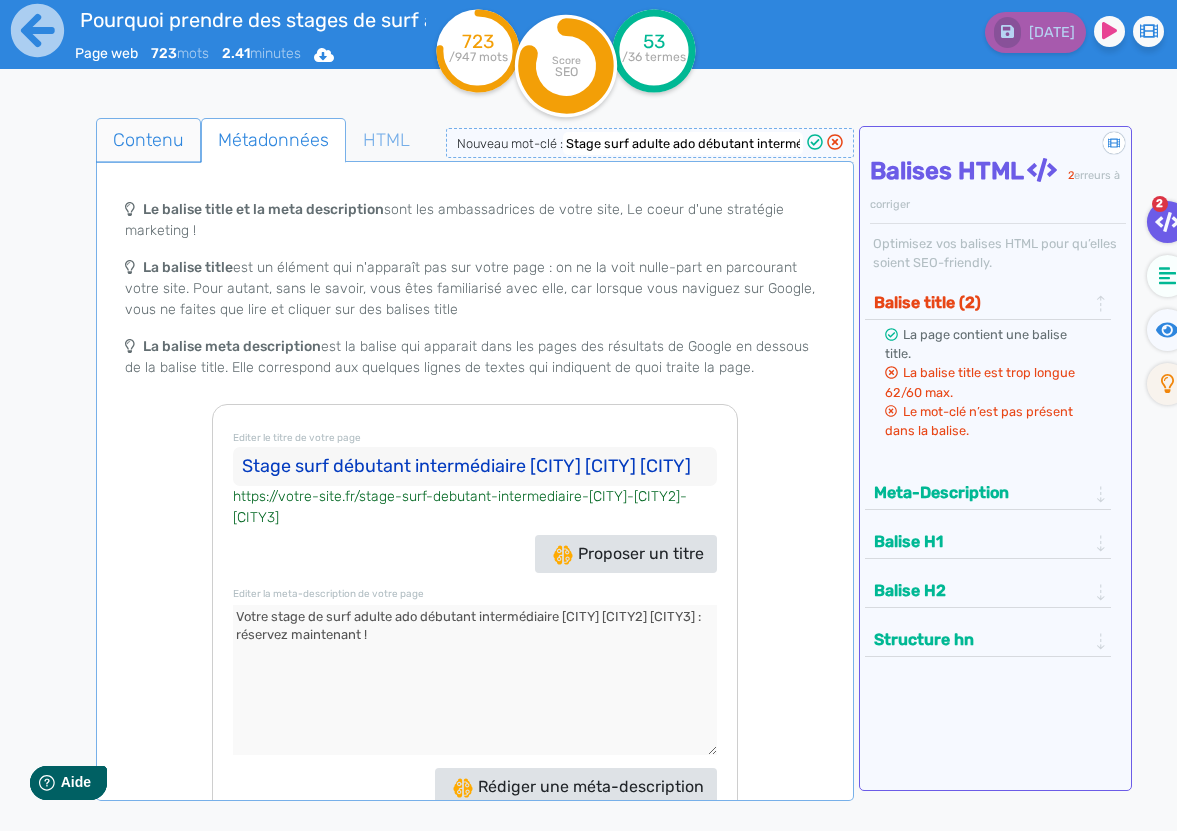 click on "Contenu" at bounding box center [148, 140] 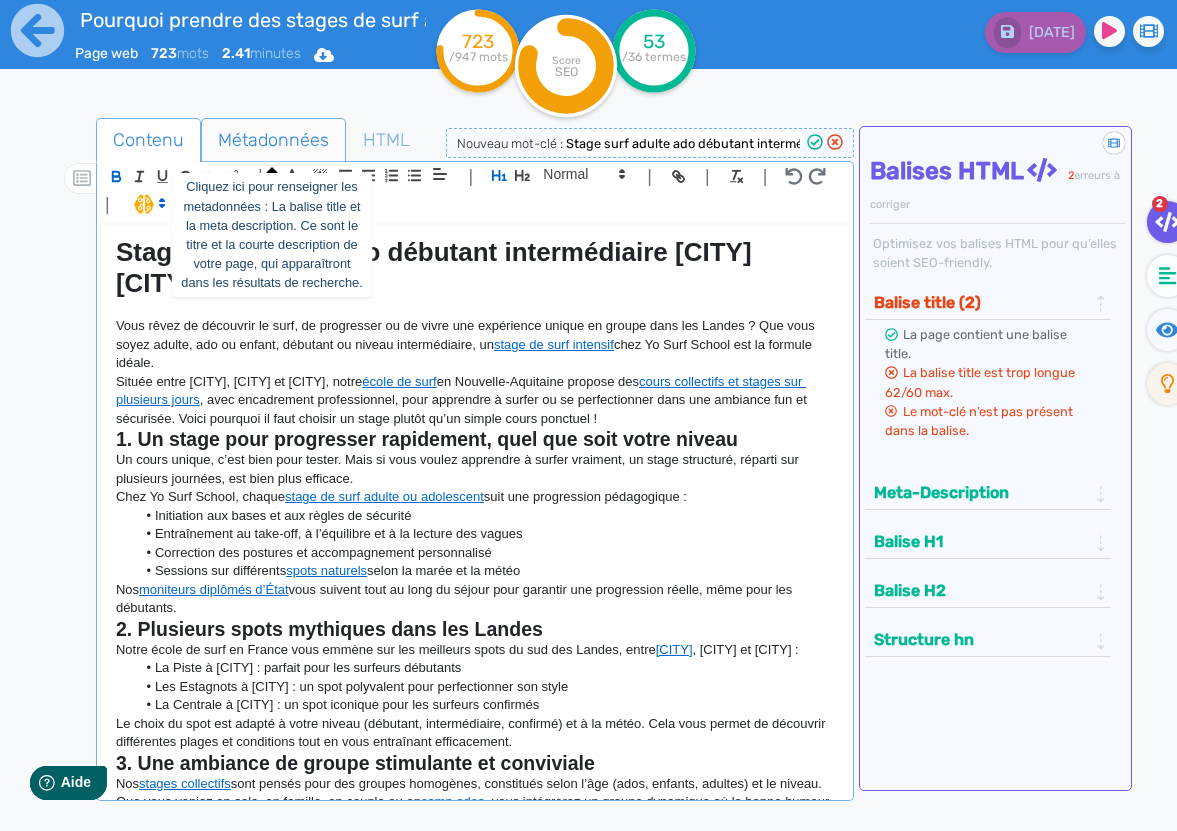 click on "Métadonnées" at bounding box center (273, 140) 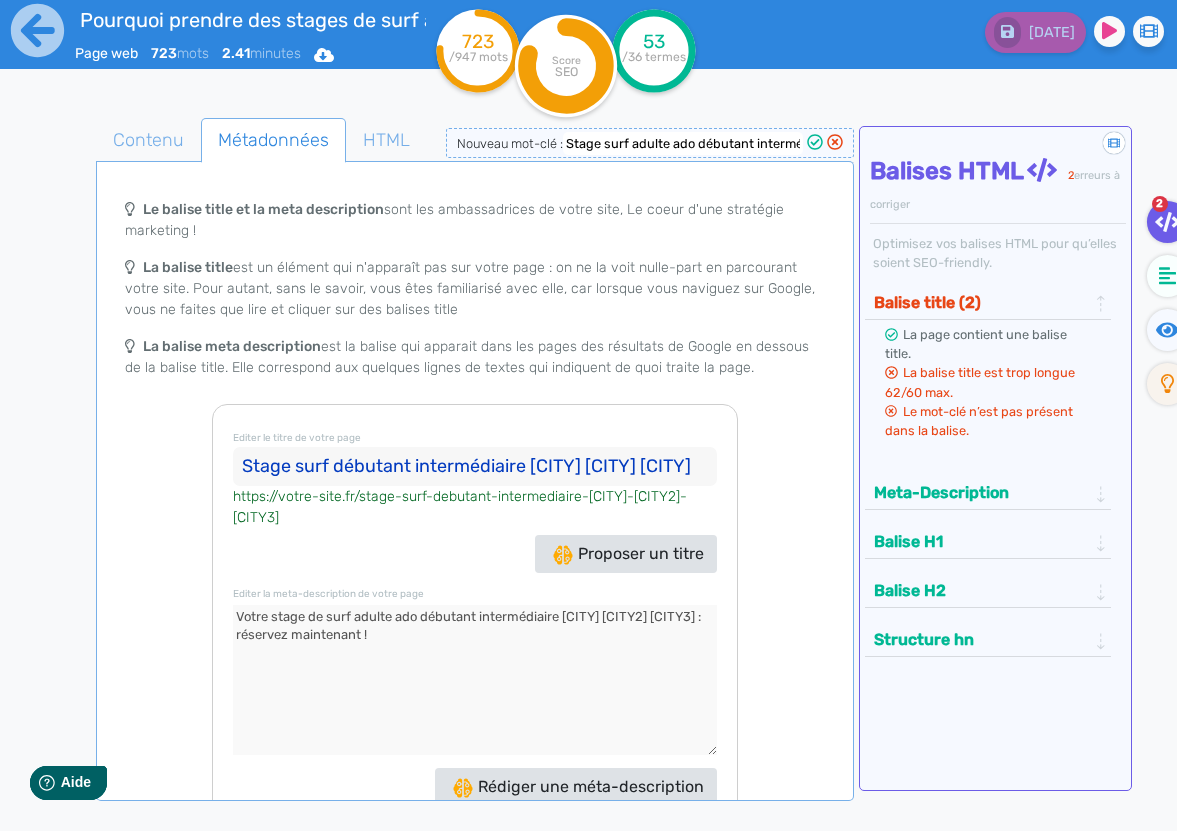 click on "Stage surf débutant intermédiaire [CITY] [CITY] [CITY]" at bounding box center (474, 467) 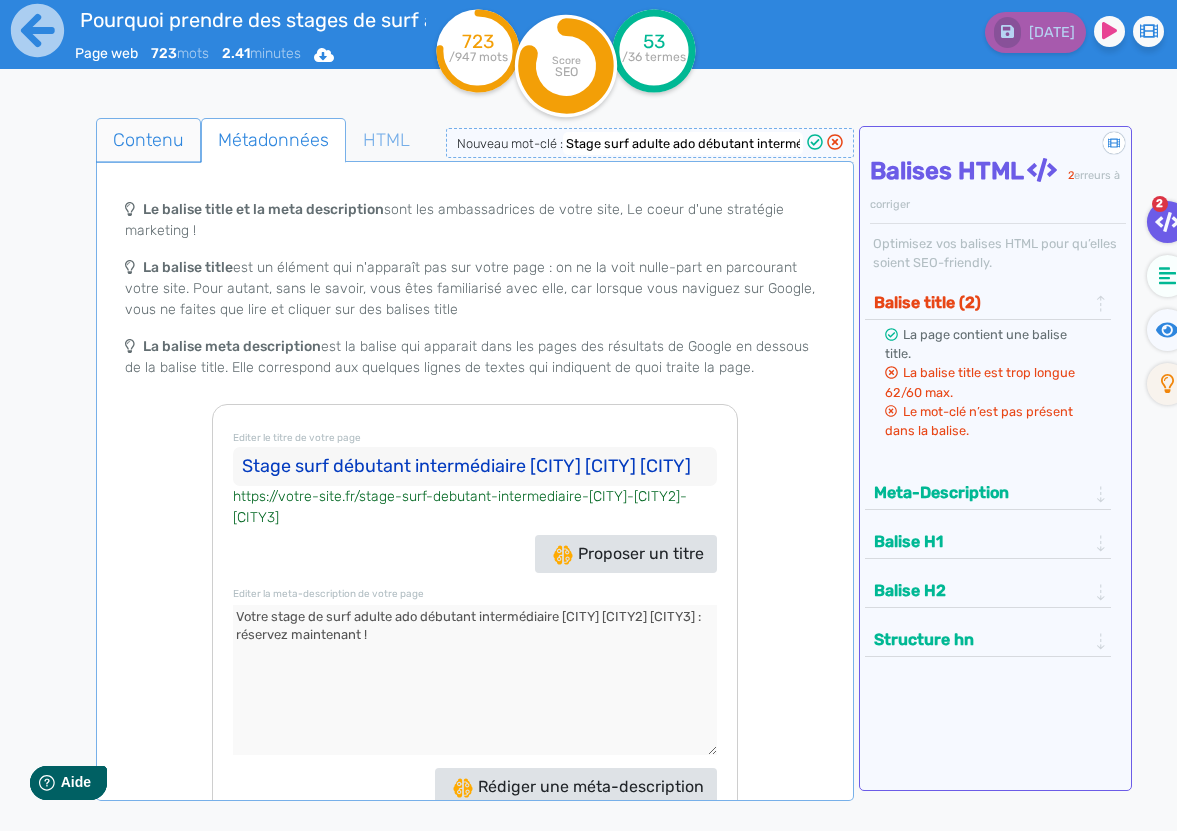 click on "Contenu" at bounding box center (148, 140) 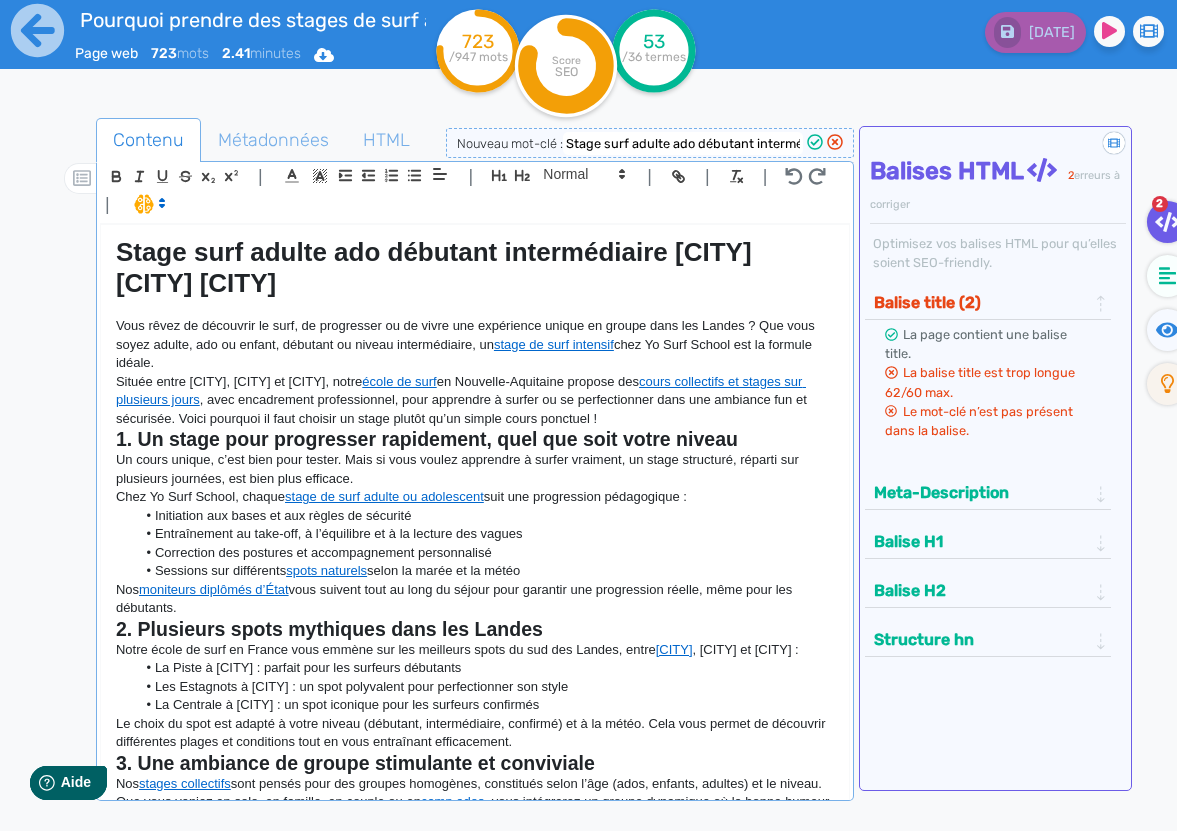 drag, startPoint x: 397, startPoint y: 288, endPoint x: 108, endPoint y: 259, distance: 290.4514 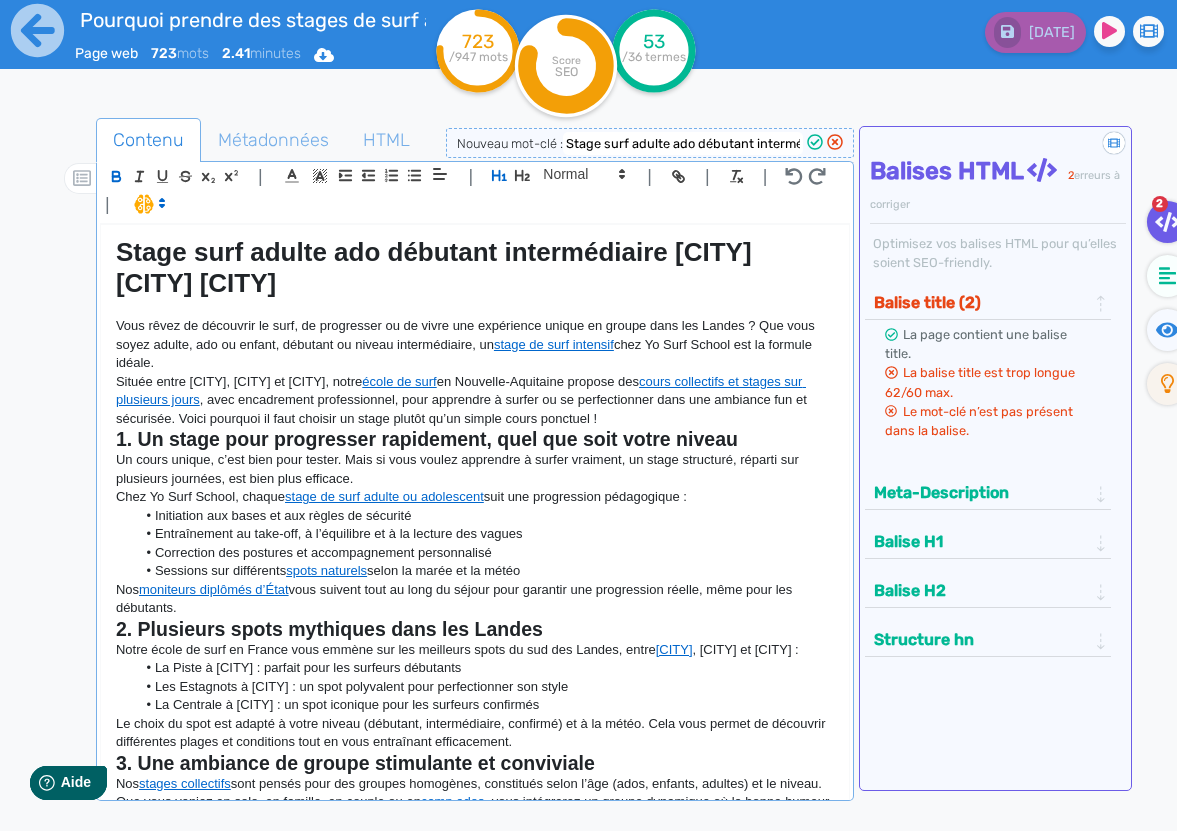 paste 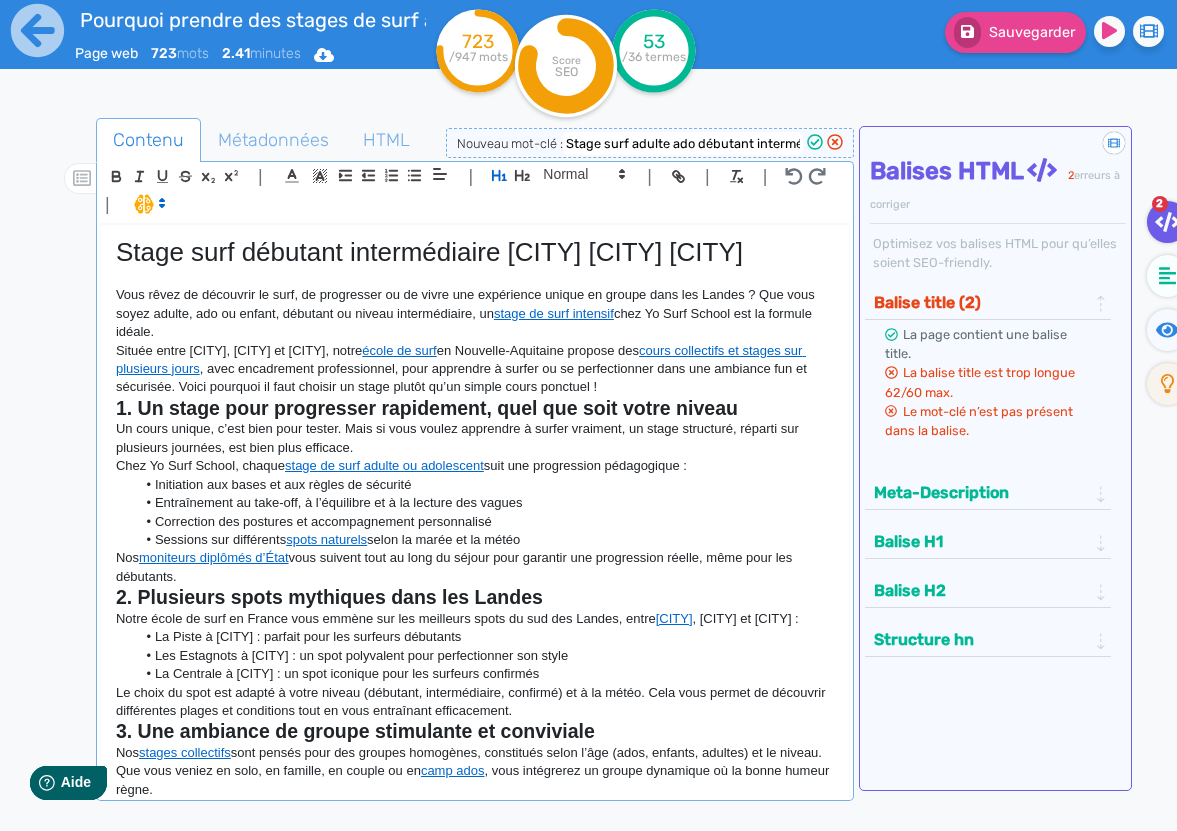 drag, startPoint x: 320, startPoint y: 270, endPoint x: 104, endPoint y: 237, distance: 218.50629 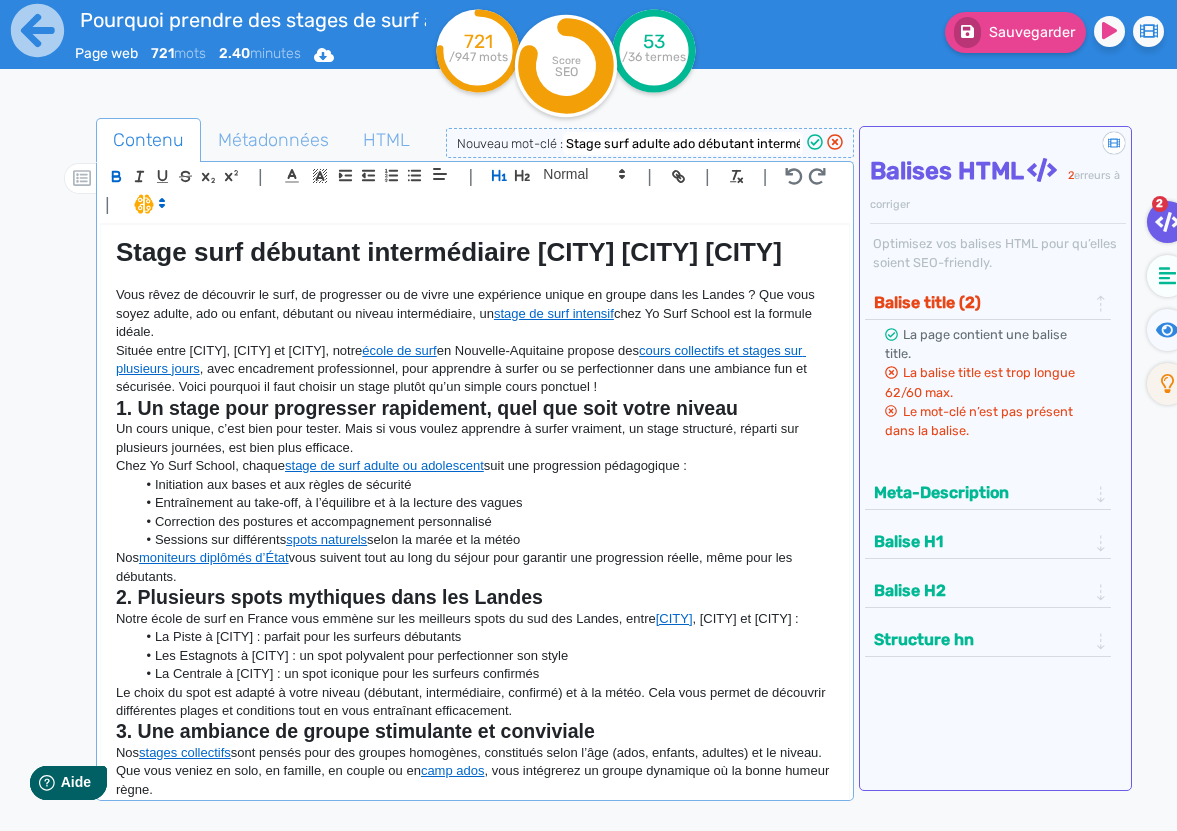 click at bounding box center [475, 277] 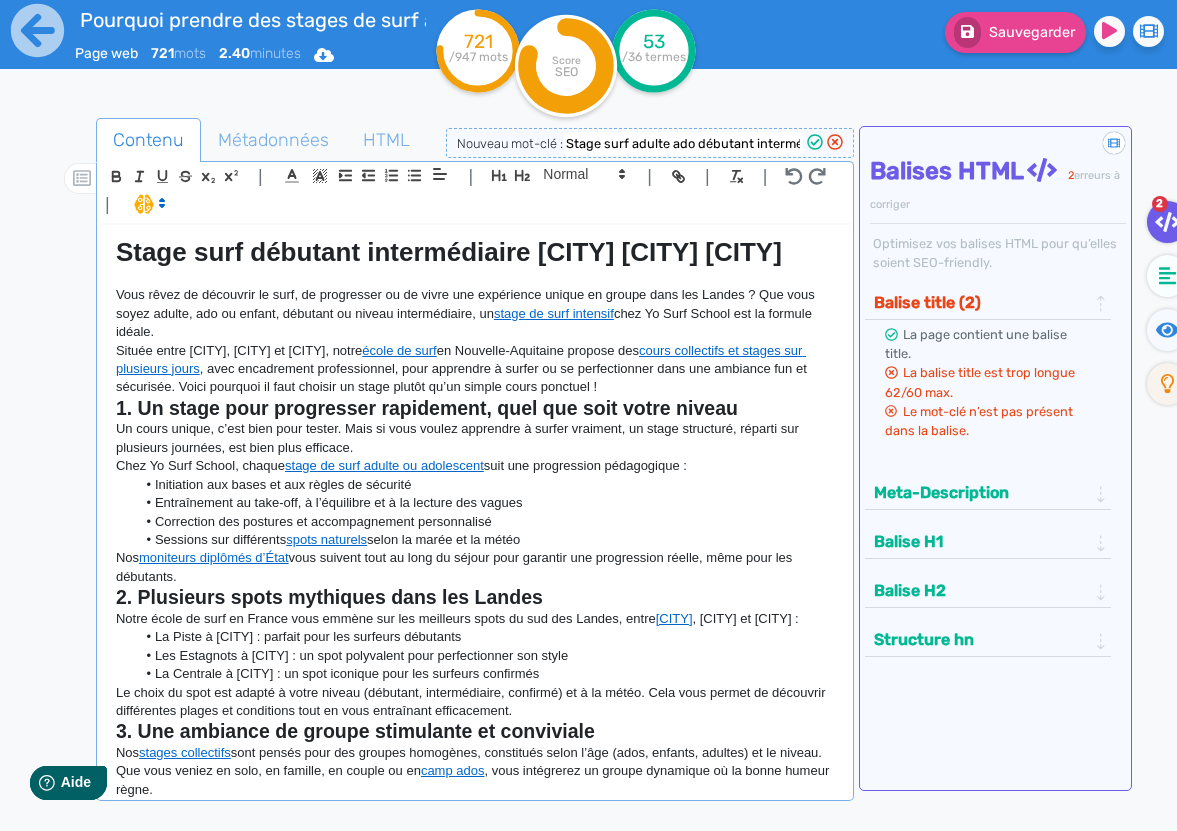 click on "Stage surf débutant intermédiaire [CITY] [CITY] [CITY]" at bounding box center [475, 252] 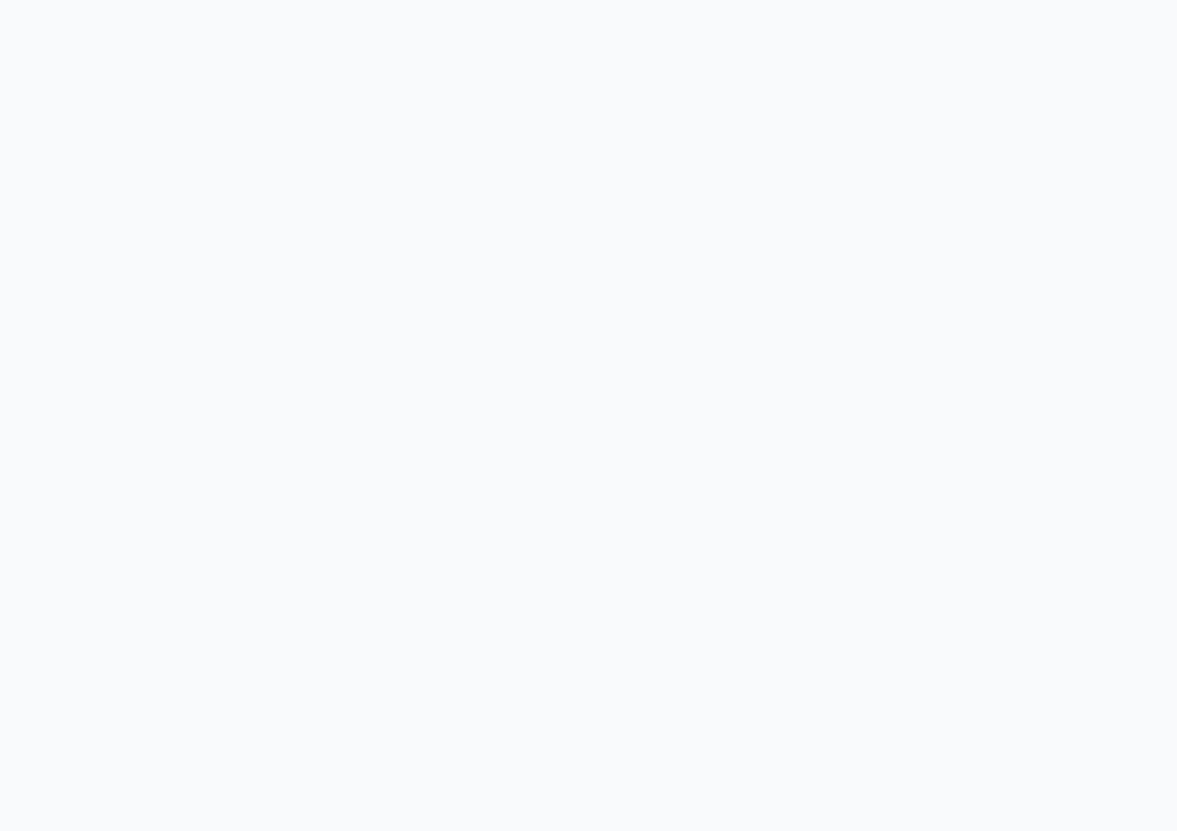 scroll, scrollTop: 0, scrollLeft: 0, axis: both 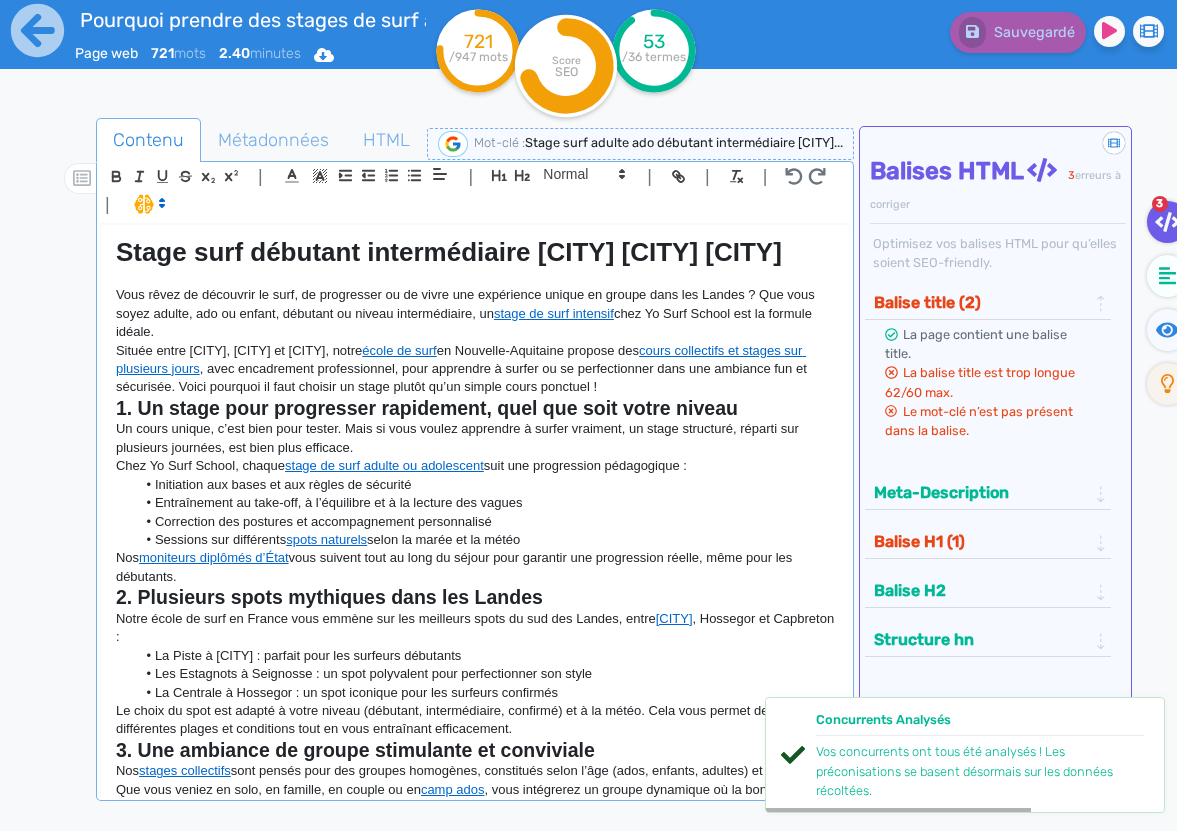 click on "Balise H1 (1)" at bounding box center [982, 302] 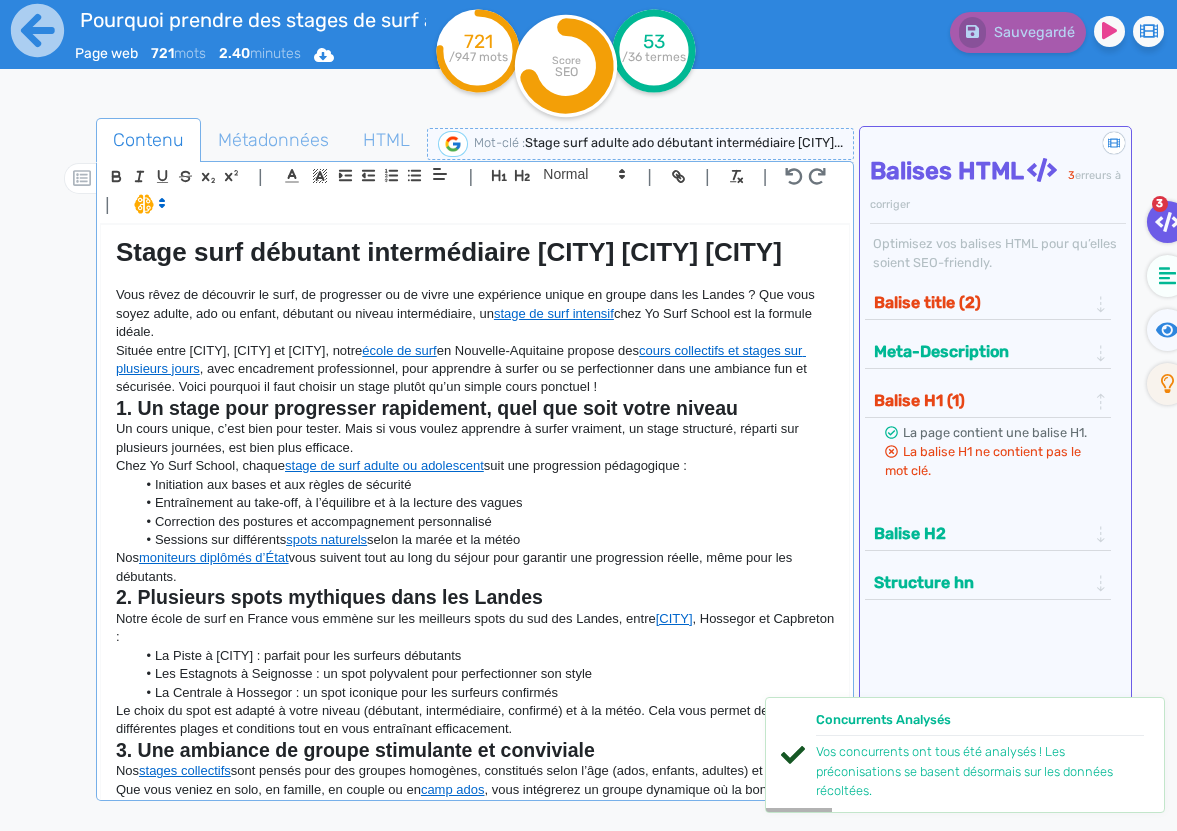 click on "Stage surf débutant intermédiaire [CITY] [CITY] [CITY]" at bounding box center (449, 252) 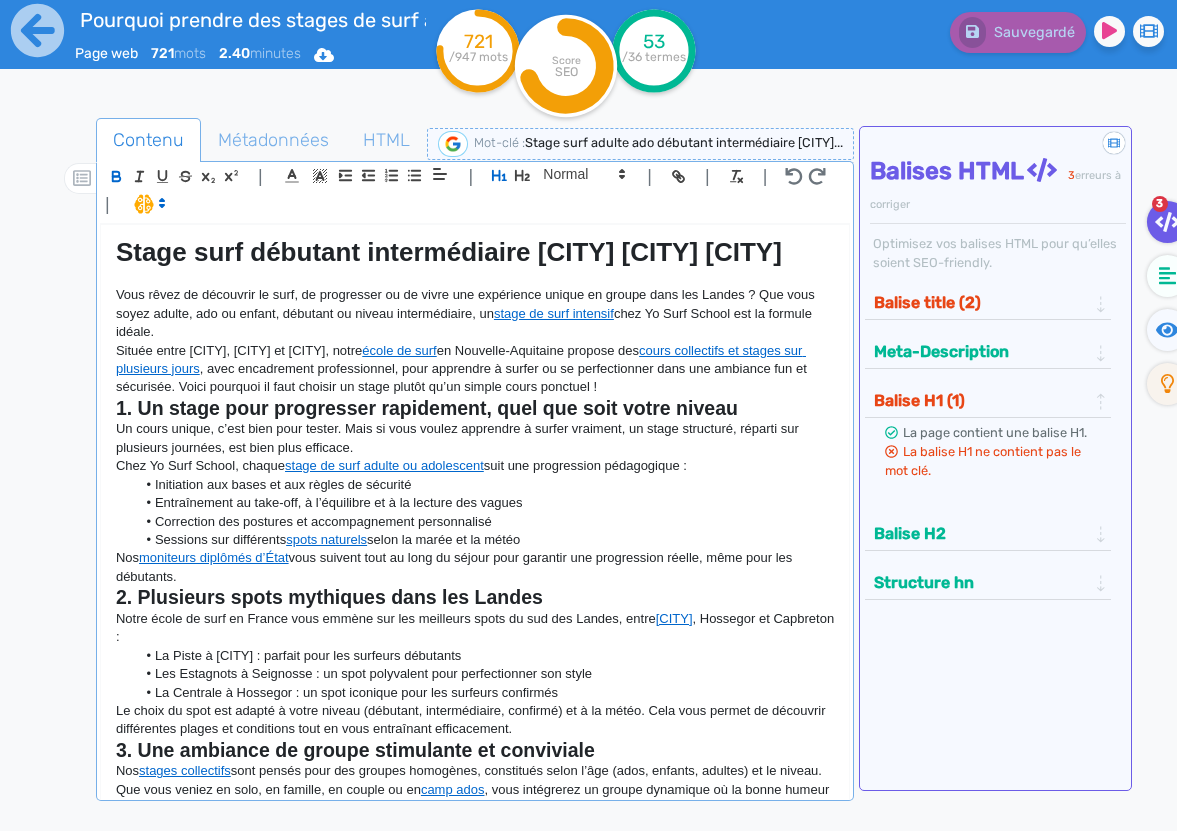 click on "Stage surf adulte ado débutant intermédiaire [CITY]..." at bounding box center (684, 142) 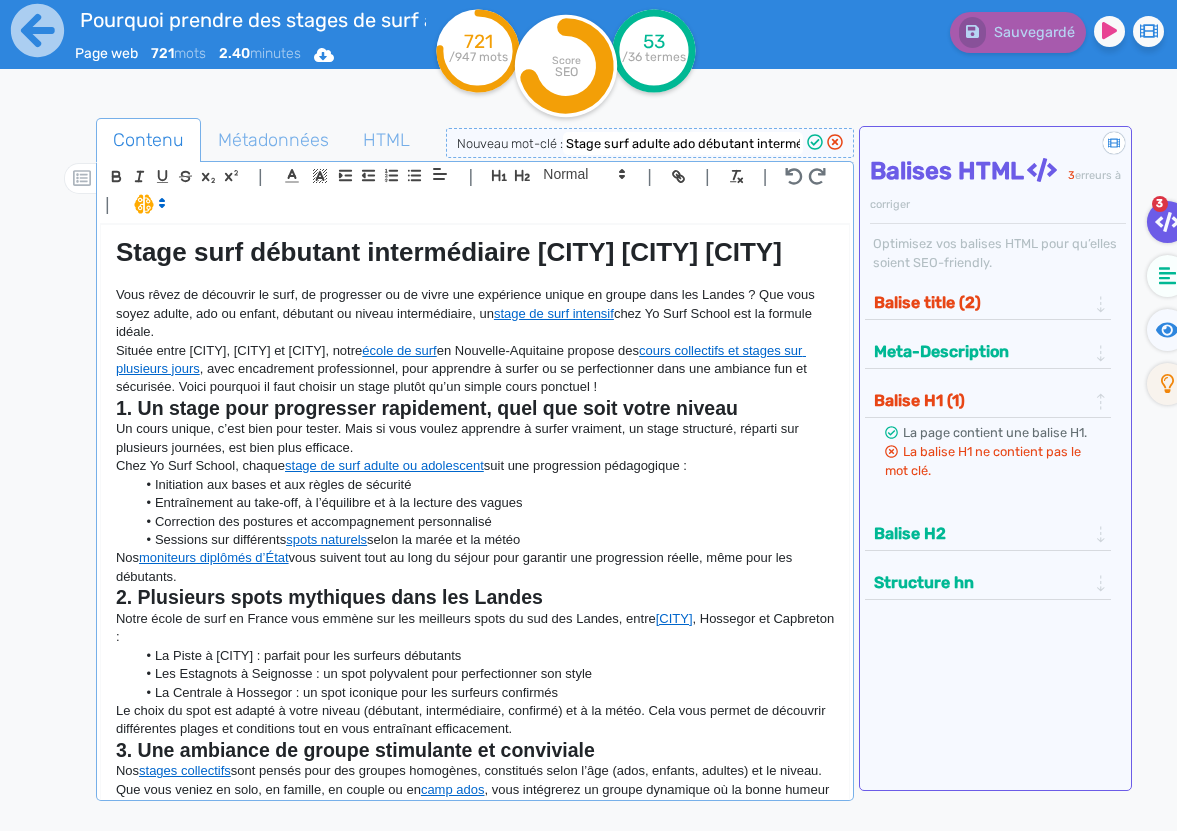 click at bounding box center [815, 142] 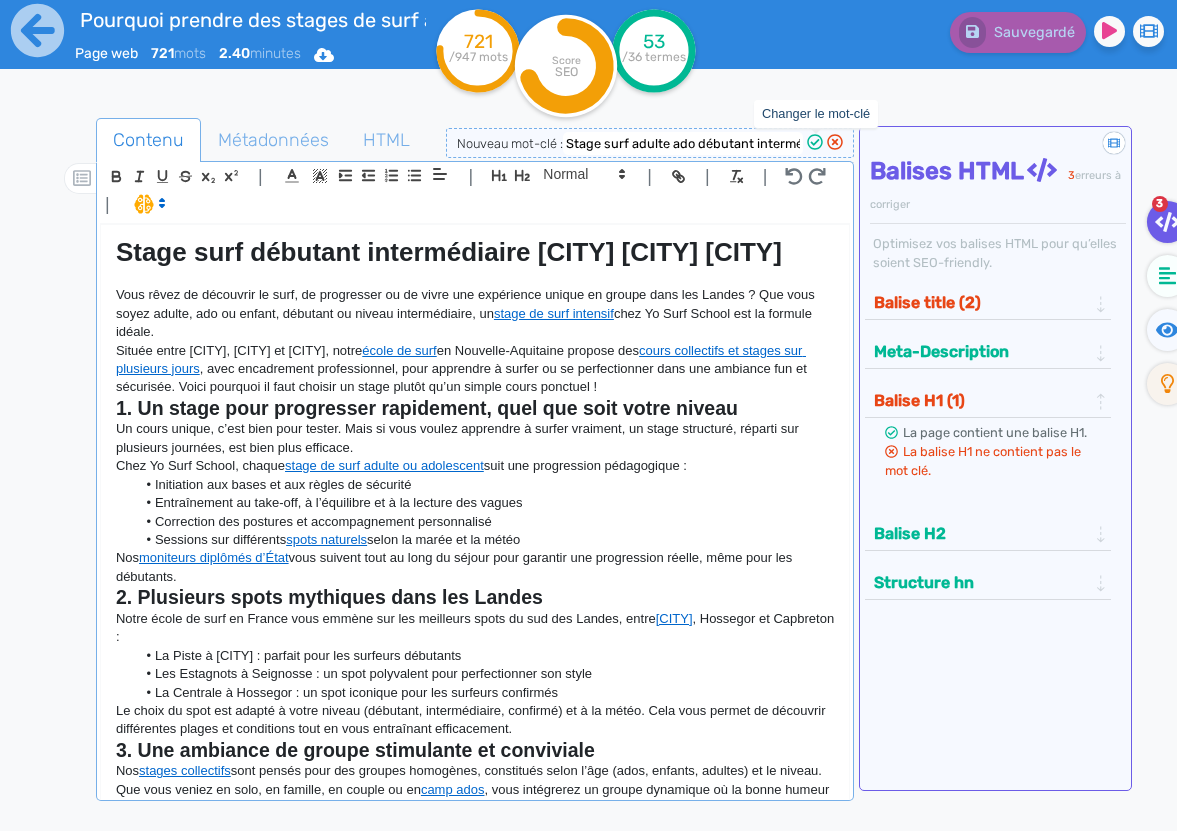 click at bounding box center (815, 142) 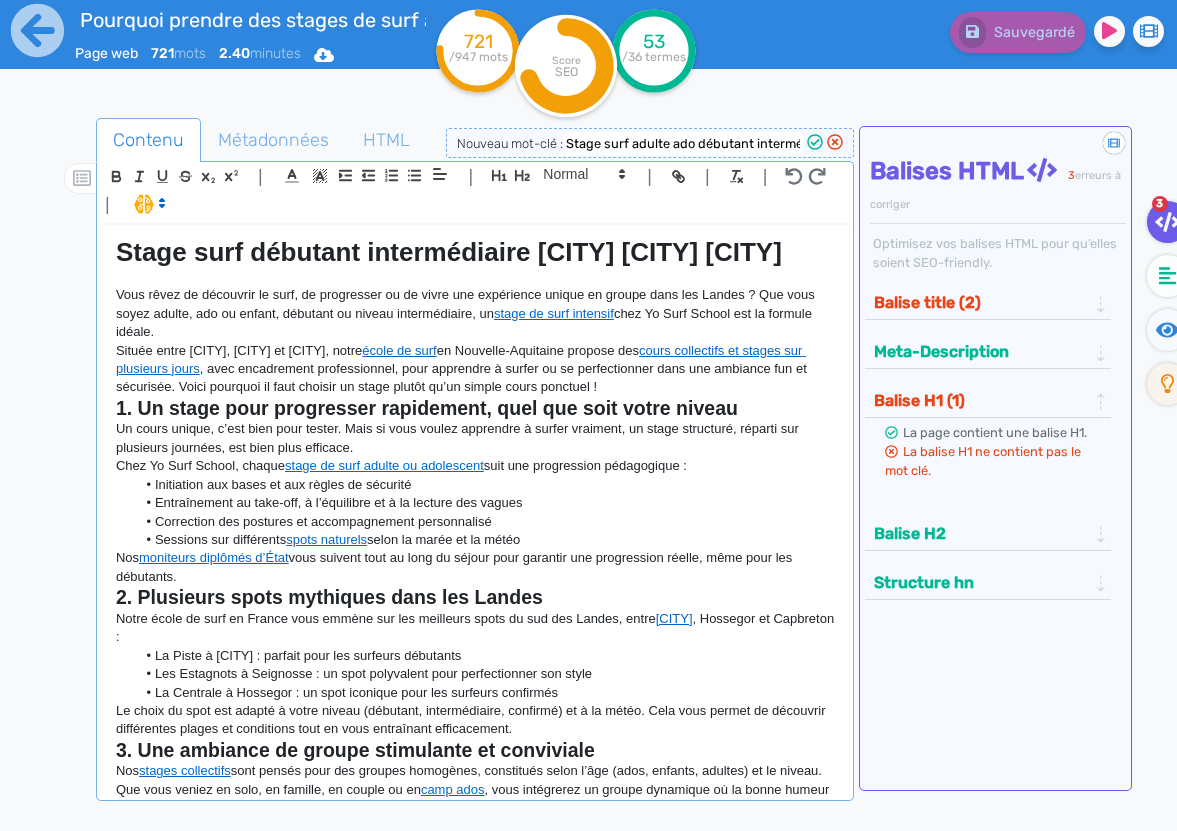 click at bounding box center (815, 142) 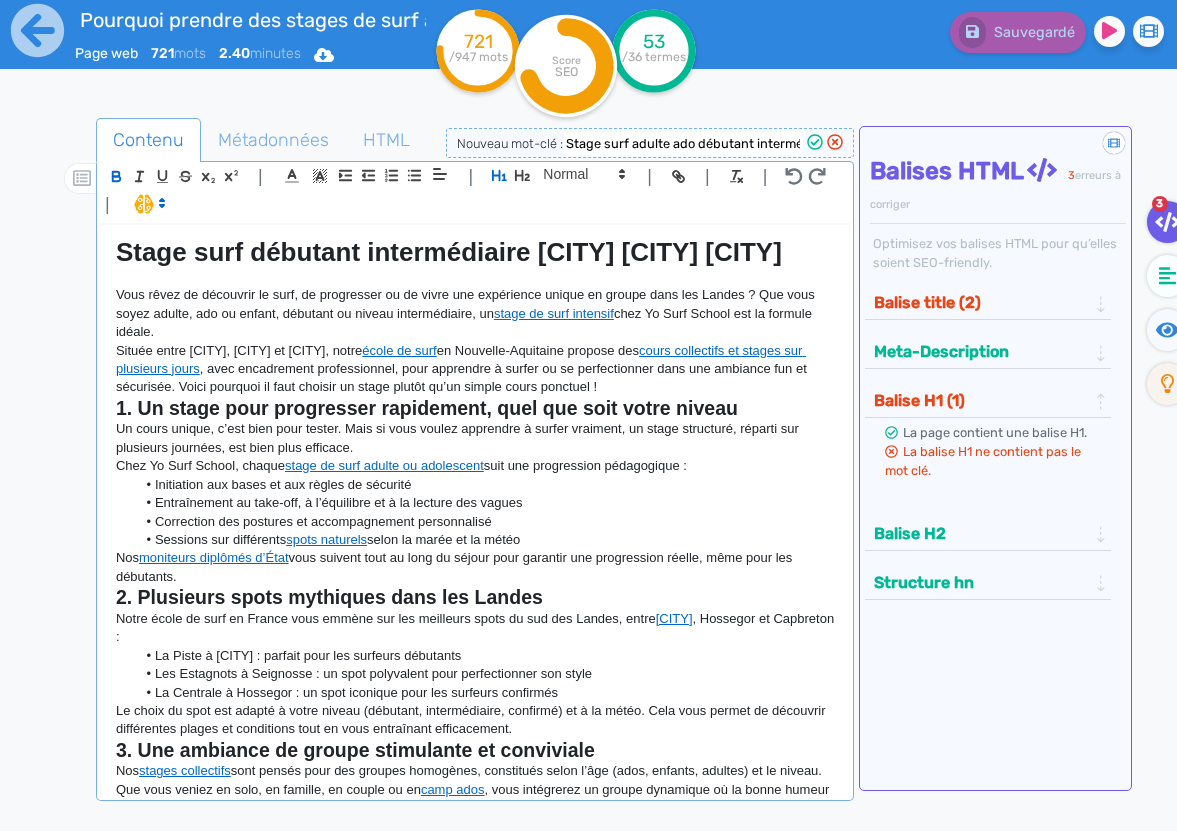 click on "Stage surf débutant intermédiaire [CITY] [CITY] [CITY]" at bounding box center (449, 252) 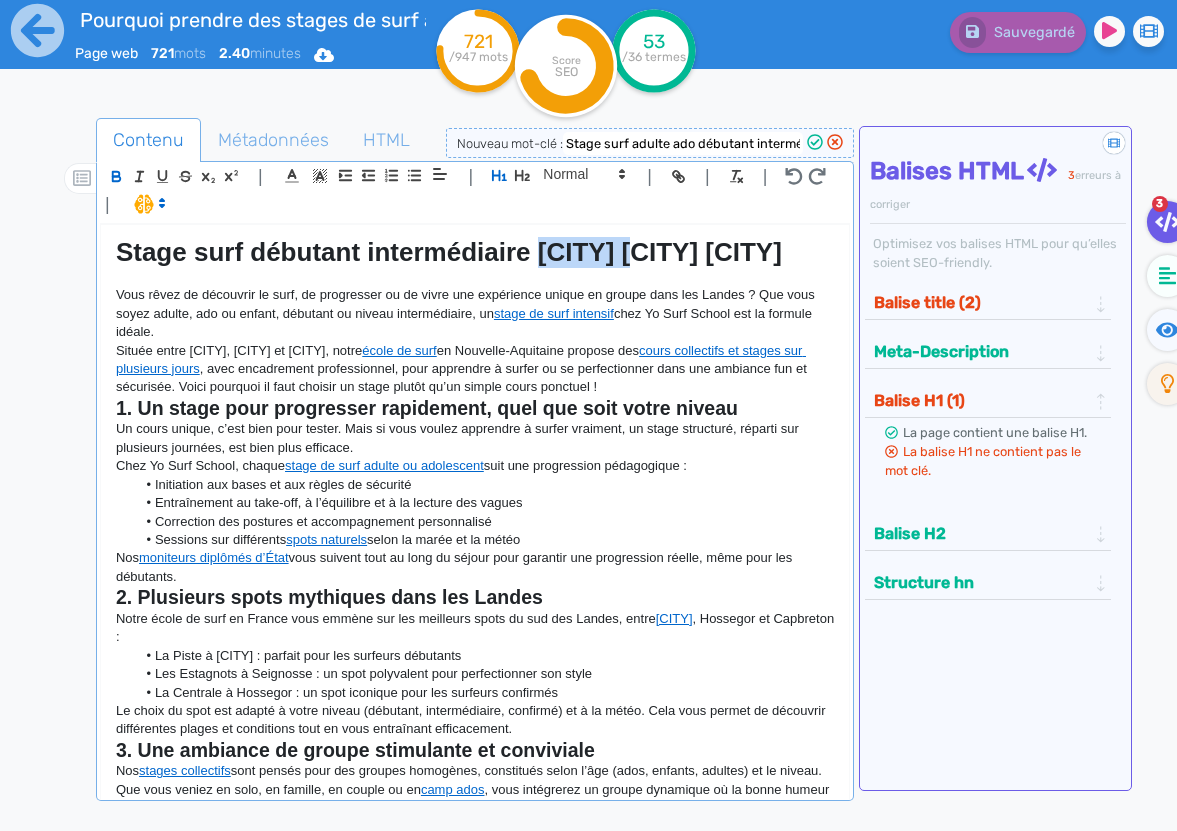 click on "Stage surf débutant intermédiaire [CITY] [CITY] [CITY]" at bounding box center [449, 252] 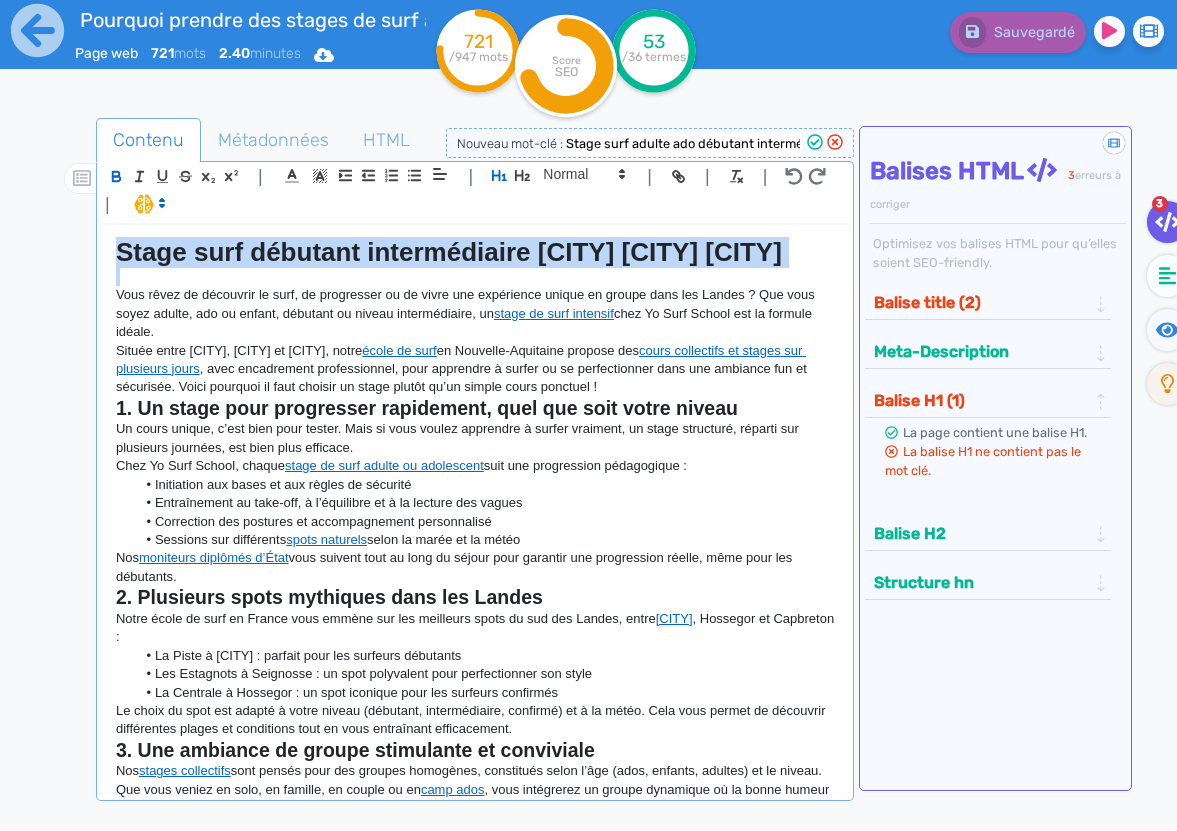 click on "Stage surf débutant intermédiaire [CITY] [CITY] [CITY]" at bounding box center [449, 252] 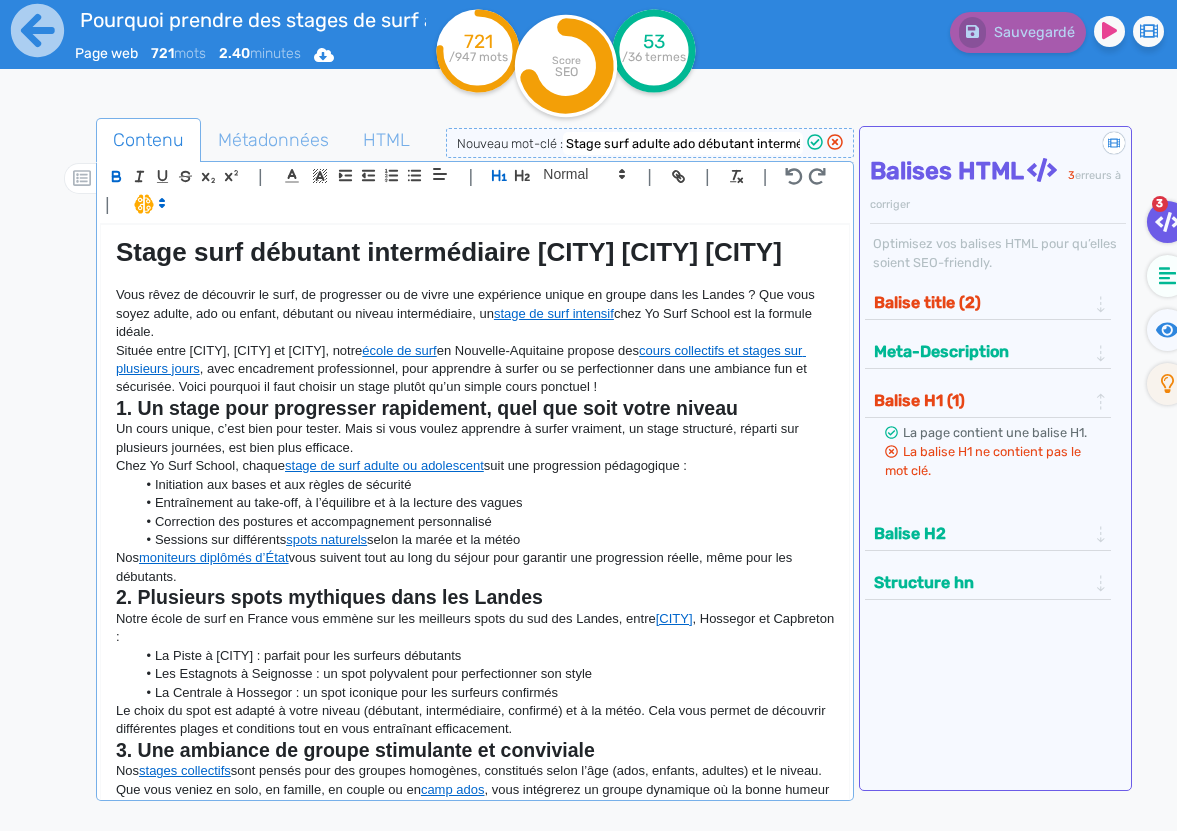 click on "Balise title (2)" at bounding box center [988, 302] 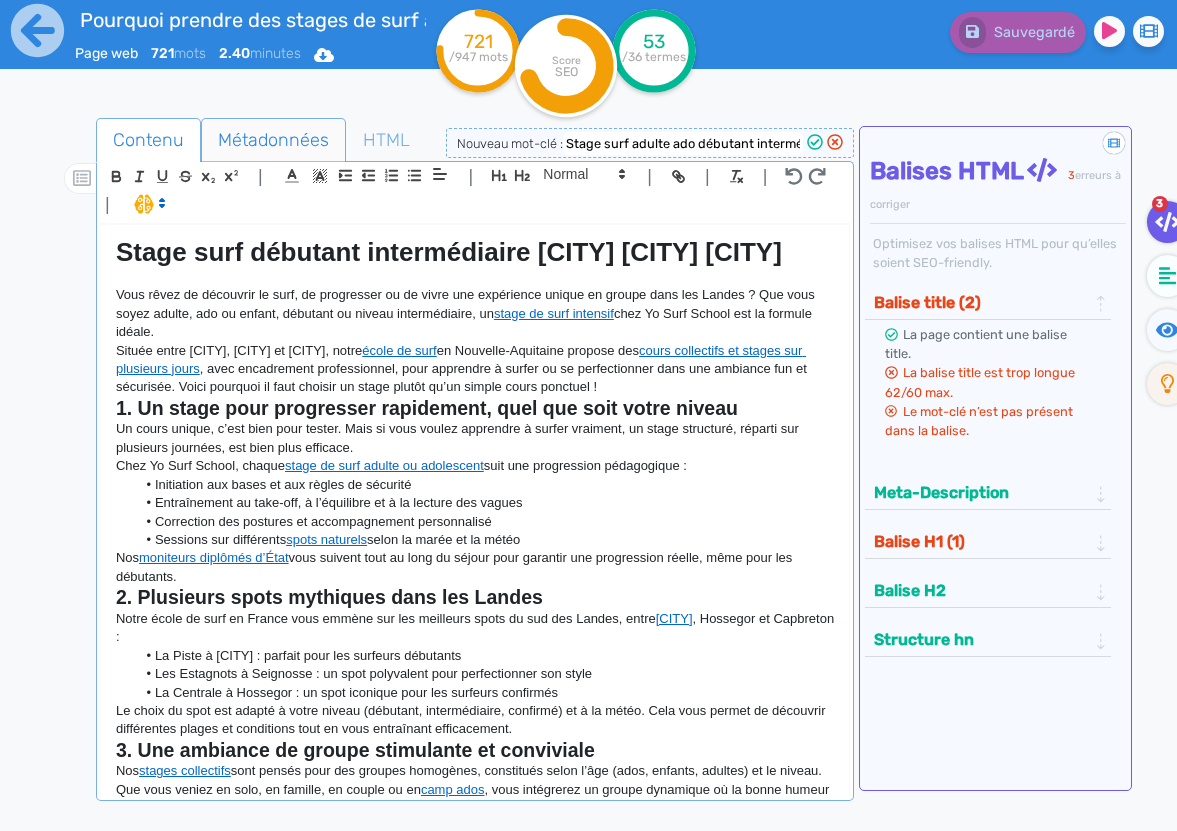 click on "Métadonnées" at bounding box center (273, 140) 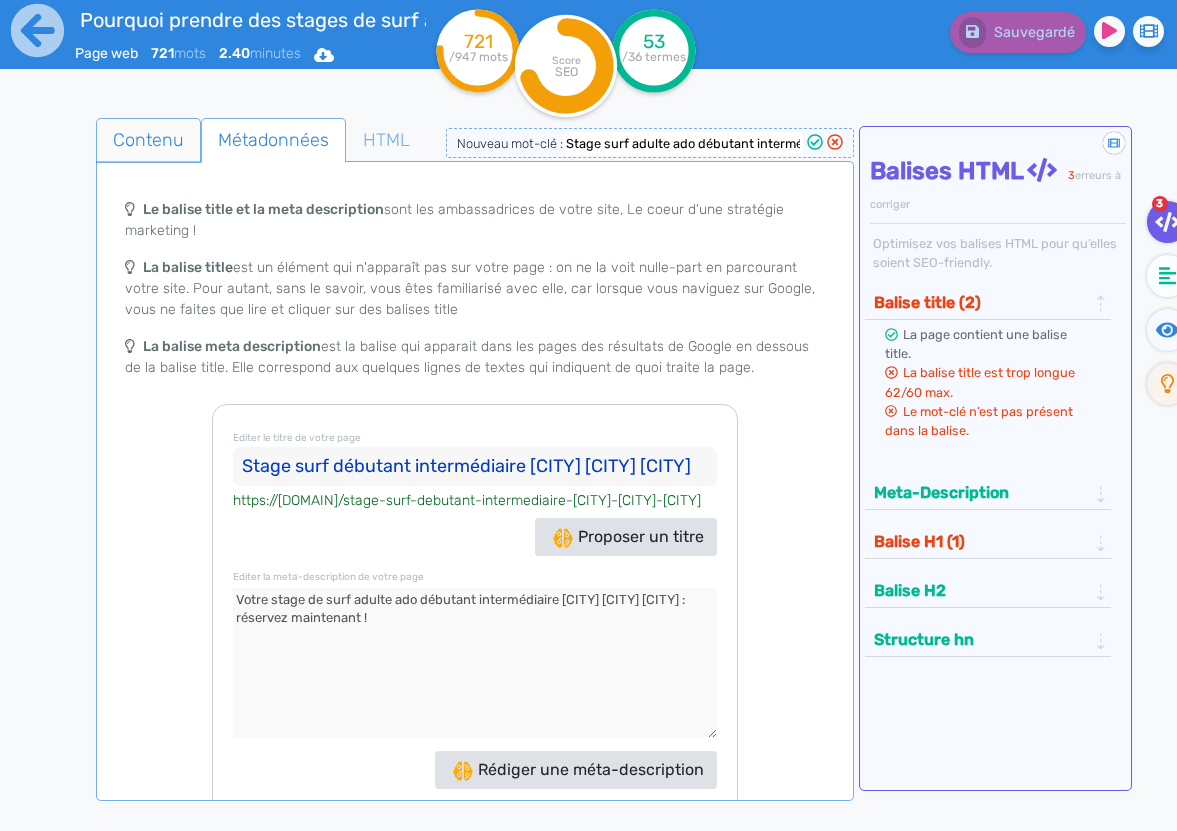 click on "Contenu" at bounding box center (148, 140) 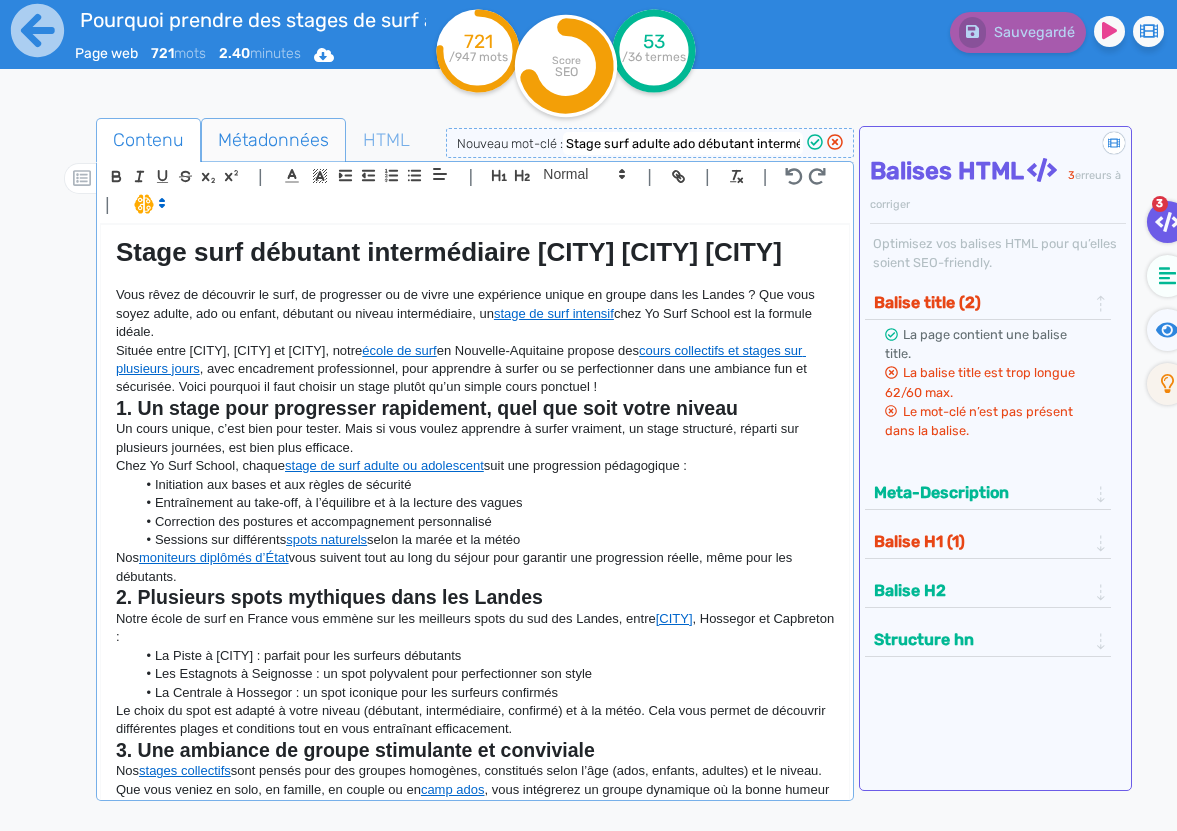 click on "Métadonnées" at bounding box center [273, 140] 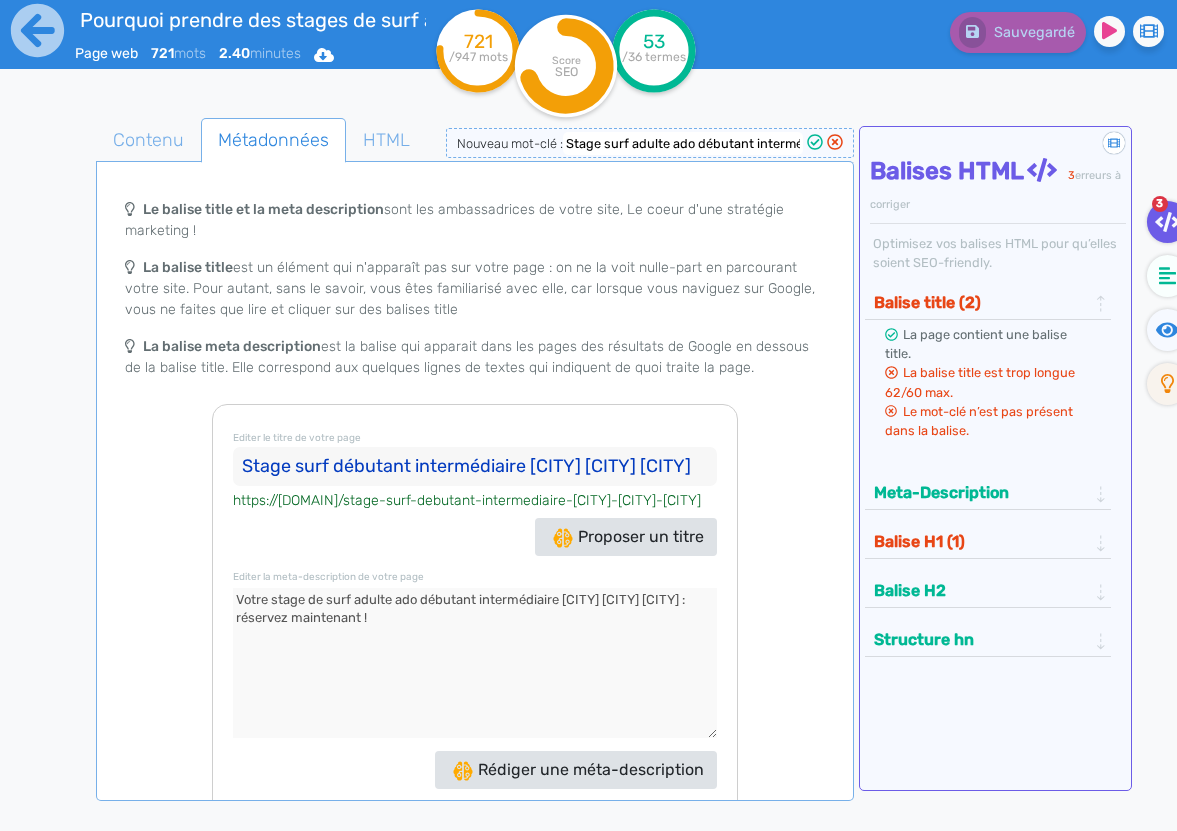 click on "Stage surf débutant intermédiaire [CITY] [CITY] [CITY]" at bounding box center (474, 467) 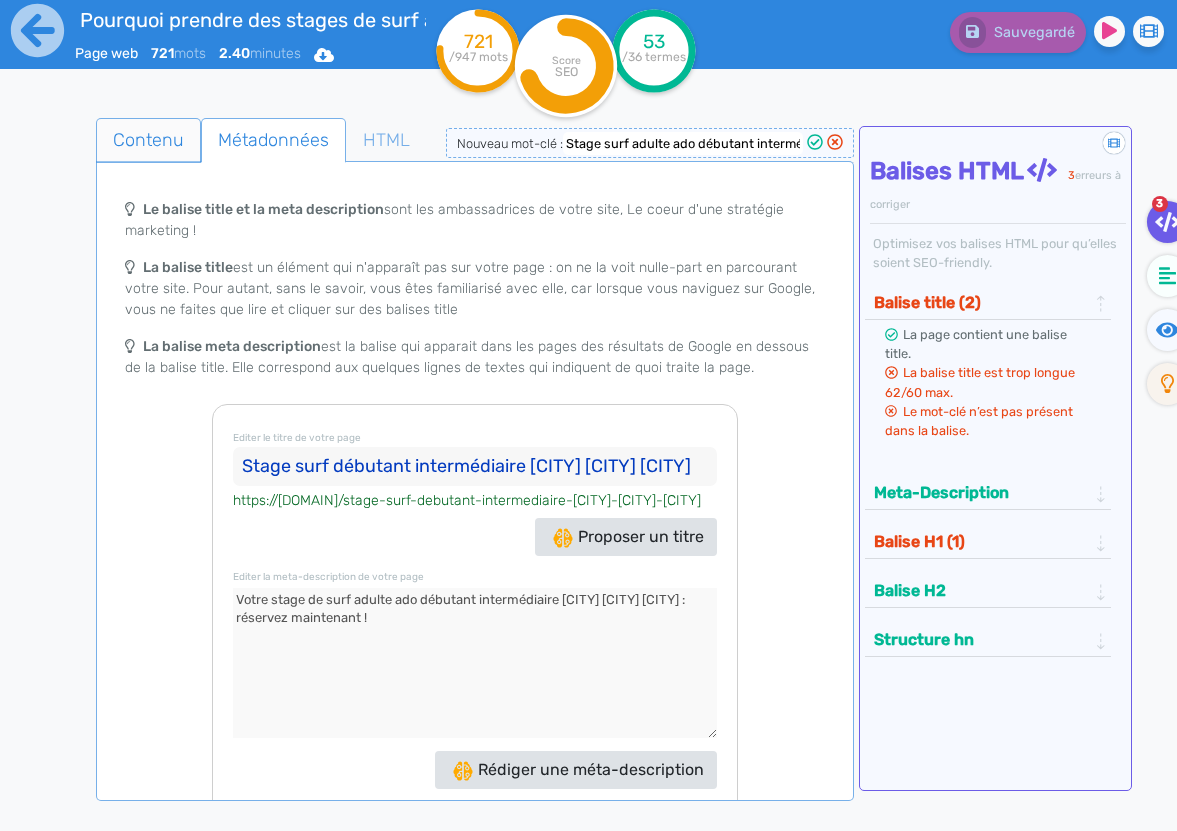 click on "Contenu" at bounding box center (148, 140) 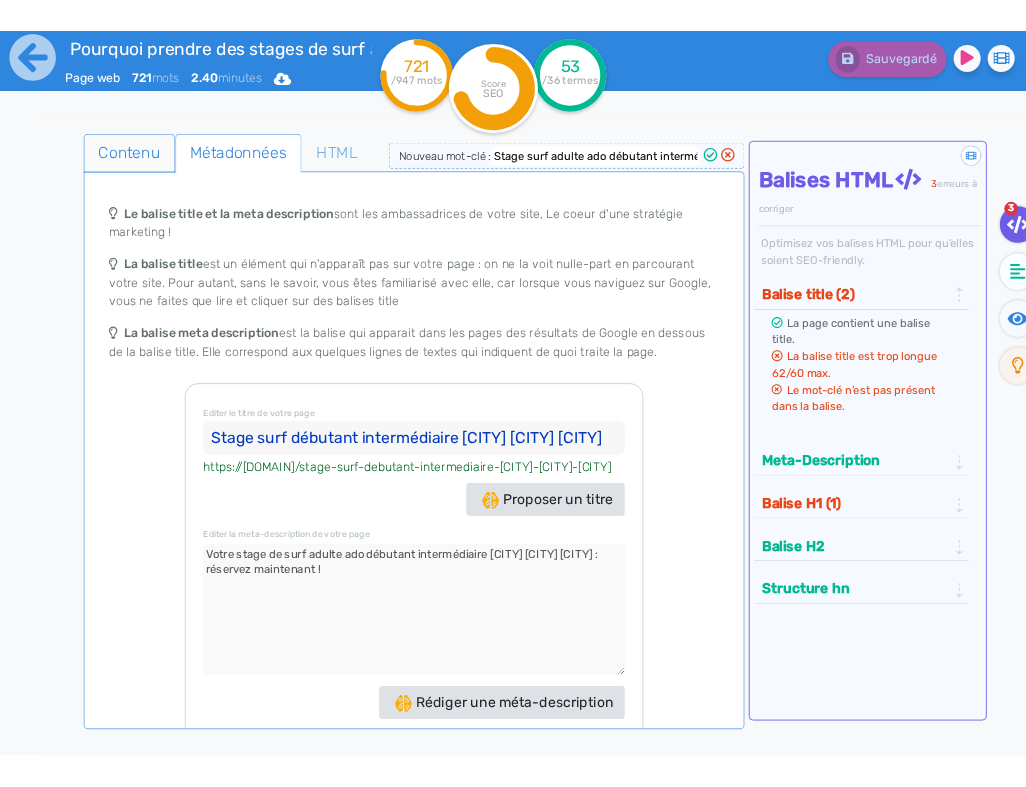 scroll, scrollTop: 0, scrollLeft: 0, axis: both 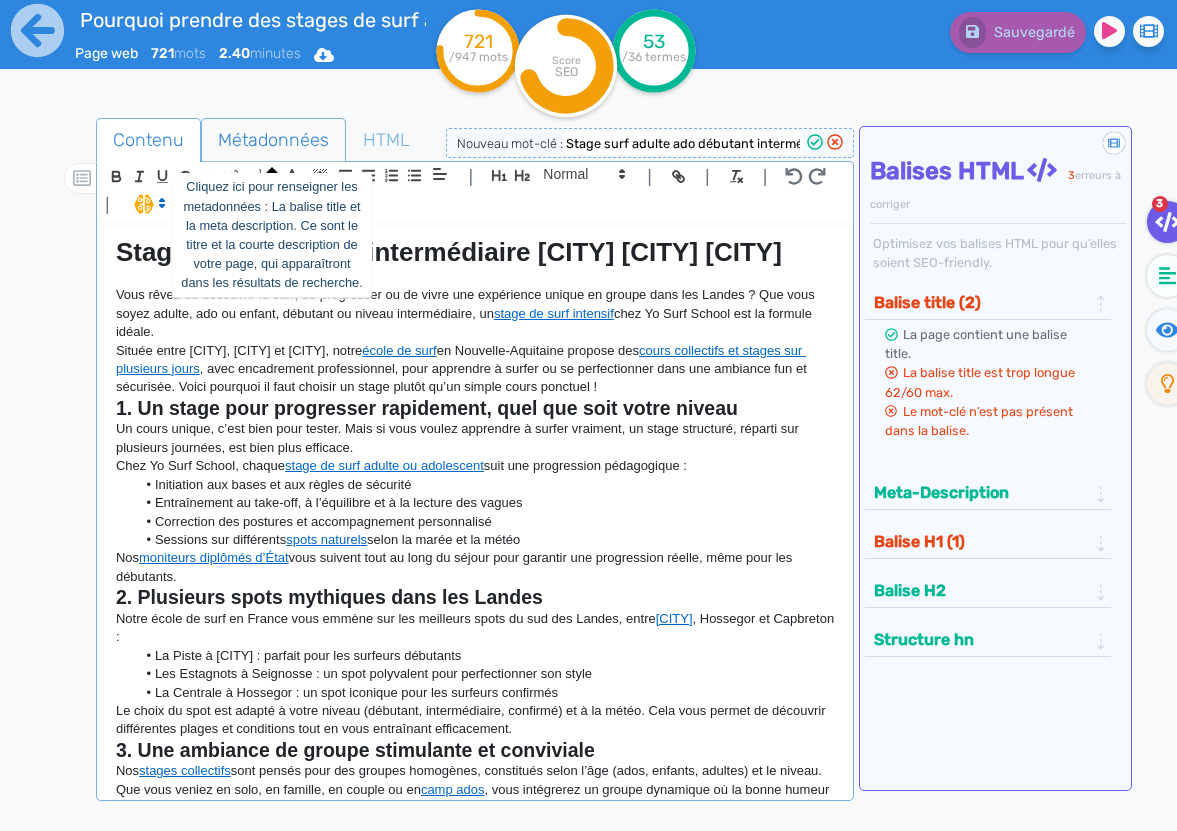 click on "Métadonnées" at bounding box center [273, 140] 